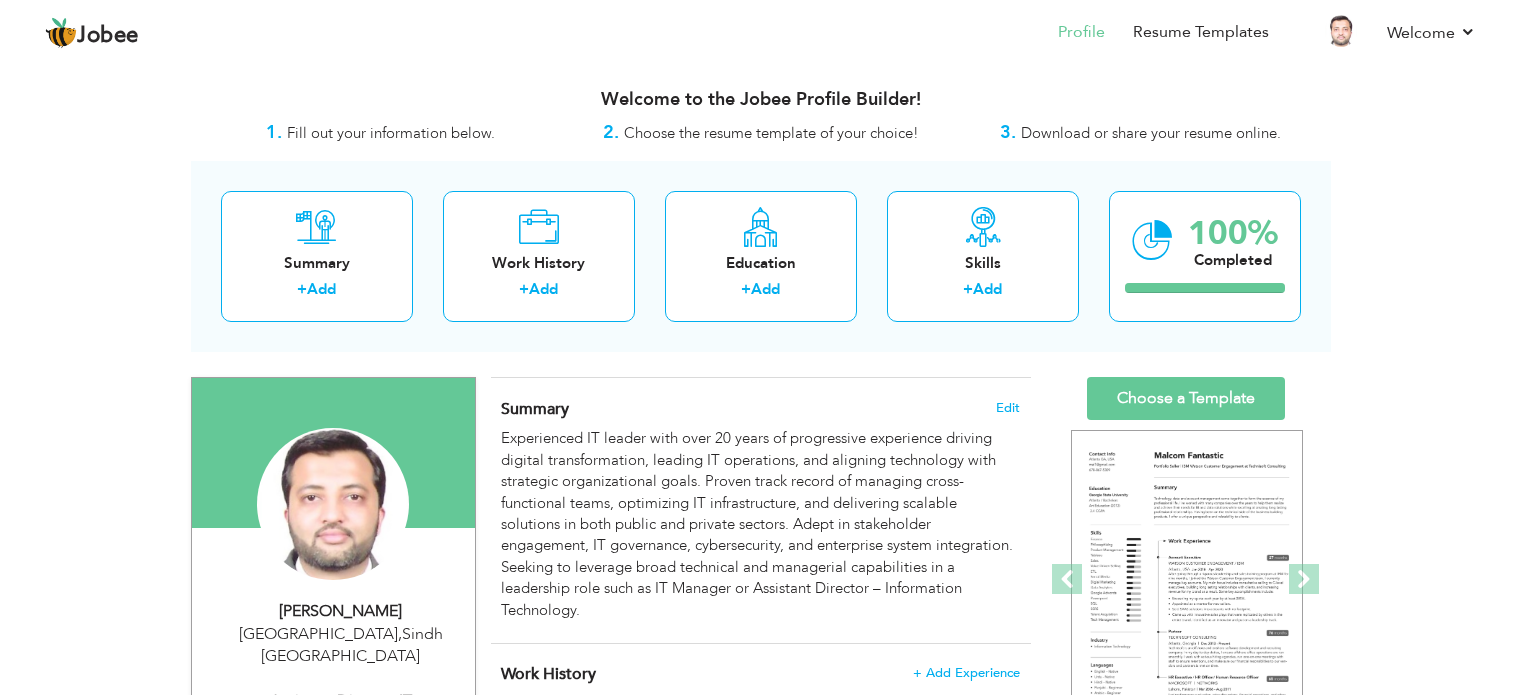 scroll, scrollTop: 0, scrollLeft: 0, axis: both 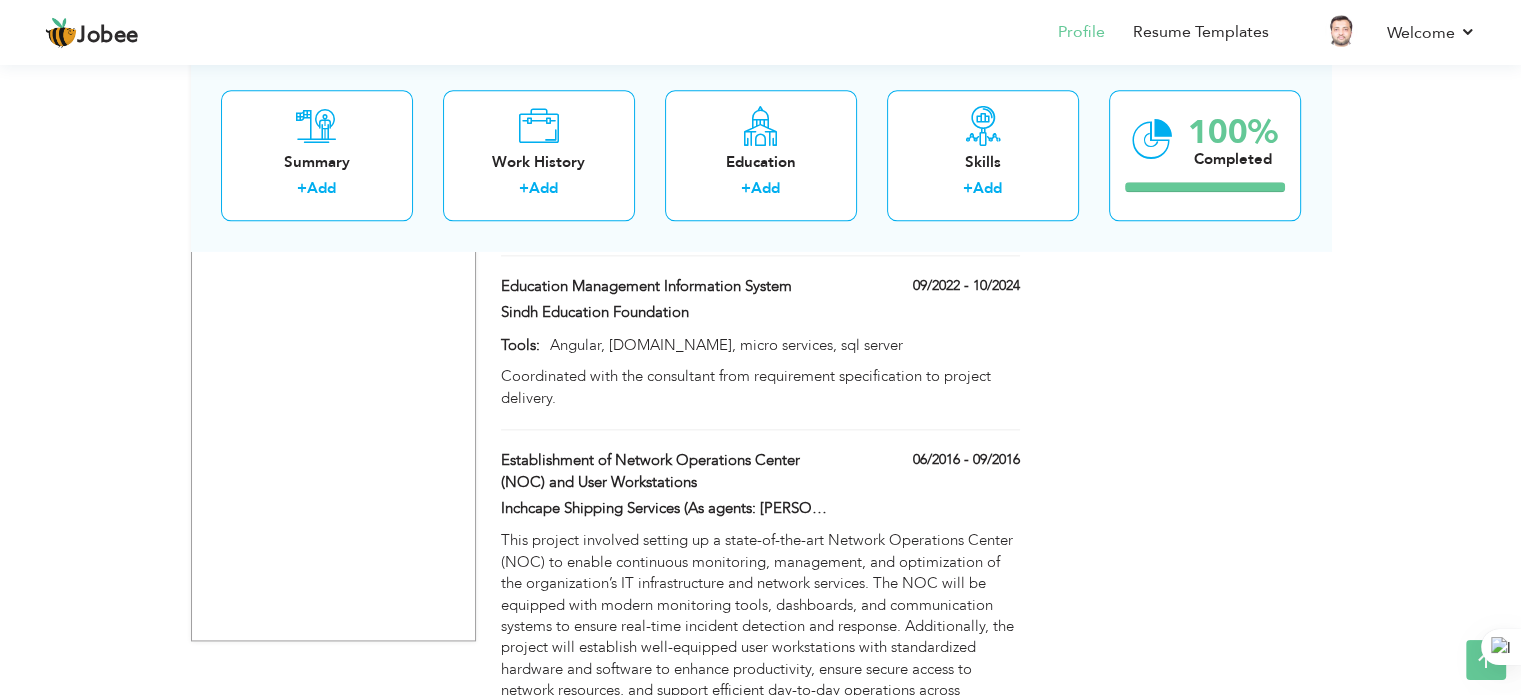 drag, startPoint x: 1527, startPoint y: 142, endPoint x: 1523, endPoint y: 662, distance: 520.0154 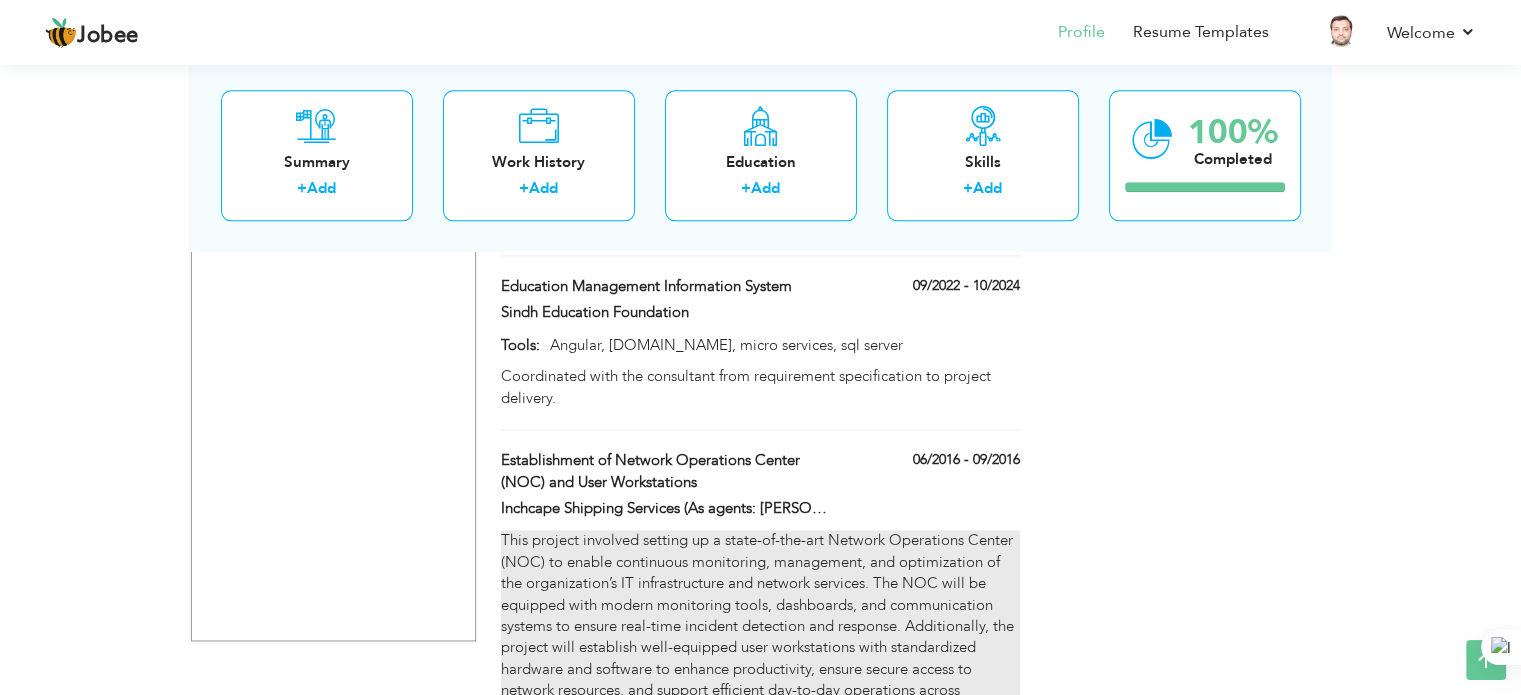 click on "This project involved setting up a state-of-the-art Network Operations Center (NOC) to enable continuous monitoring, management, and optimization of the organization’s IT infrastructure and network services. The NOC will be equipped with modern monitoring tools, dashboards, and communication systems to ensure real-time incident detection and response. Additionally, the project will establish well-equipped user workstations with standardized hardware and software to enhance productivity, ensure secure access to network resources, and support efficient day-to-day operations across departments." at bounding box center (760, 626) 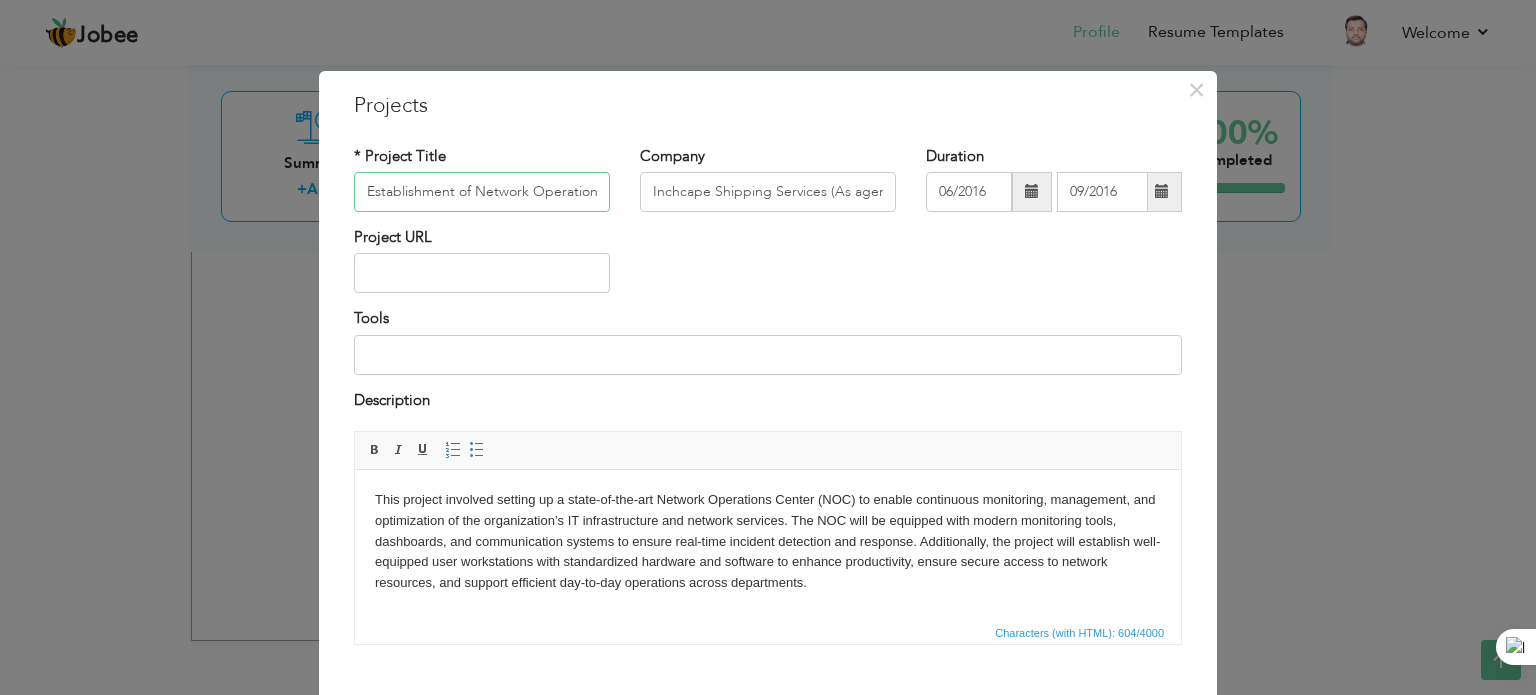 scroll, scrollTop: 0, scrollLeft: 236, axis: horizontal 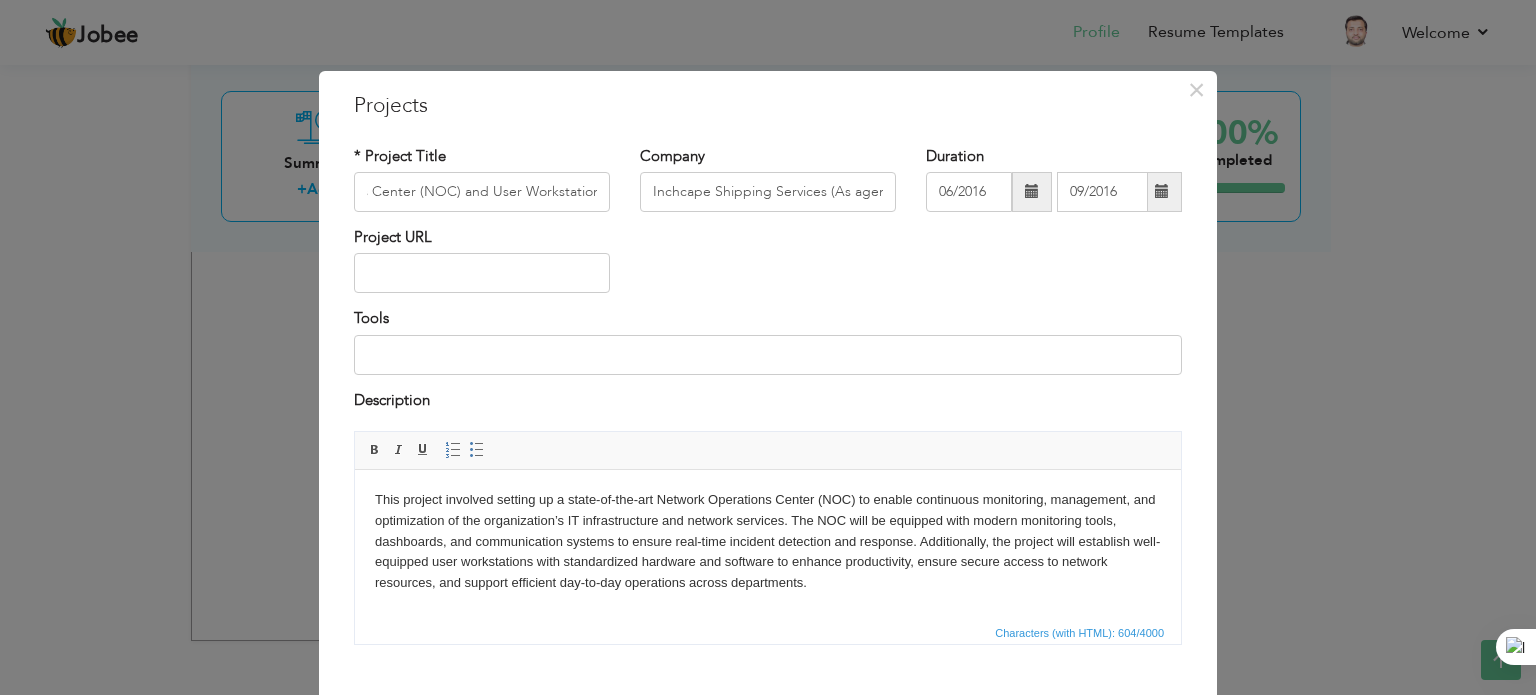 click on "This project involved setting up a state-of-the-art Network Operations Center (NOC) to enable continuous monitoring, management, and optimization of the organization’s IT infrastructure and network services. The NOC will be equipped with modern monitoring tools, dashboards, and communication systems to ensure real-time incident detection and response. Additionally, the project will establish well-equipped user workstations with standardized hardware and software to enhance productivity, ensure secure access to network resources, and support efficient day-to-day operations across departments." at bounding box center [768, 542] 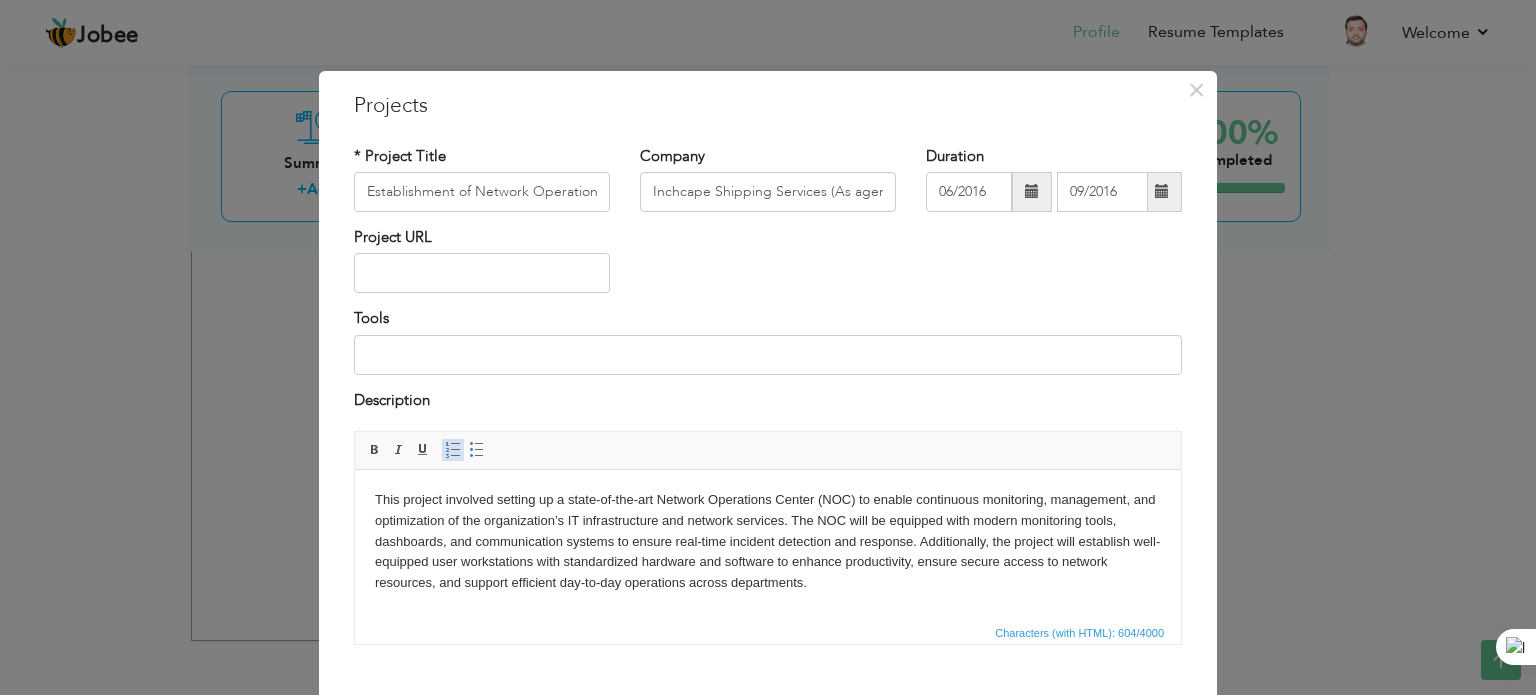 type 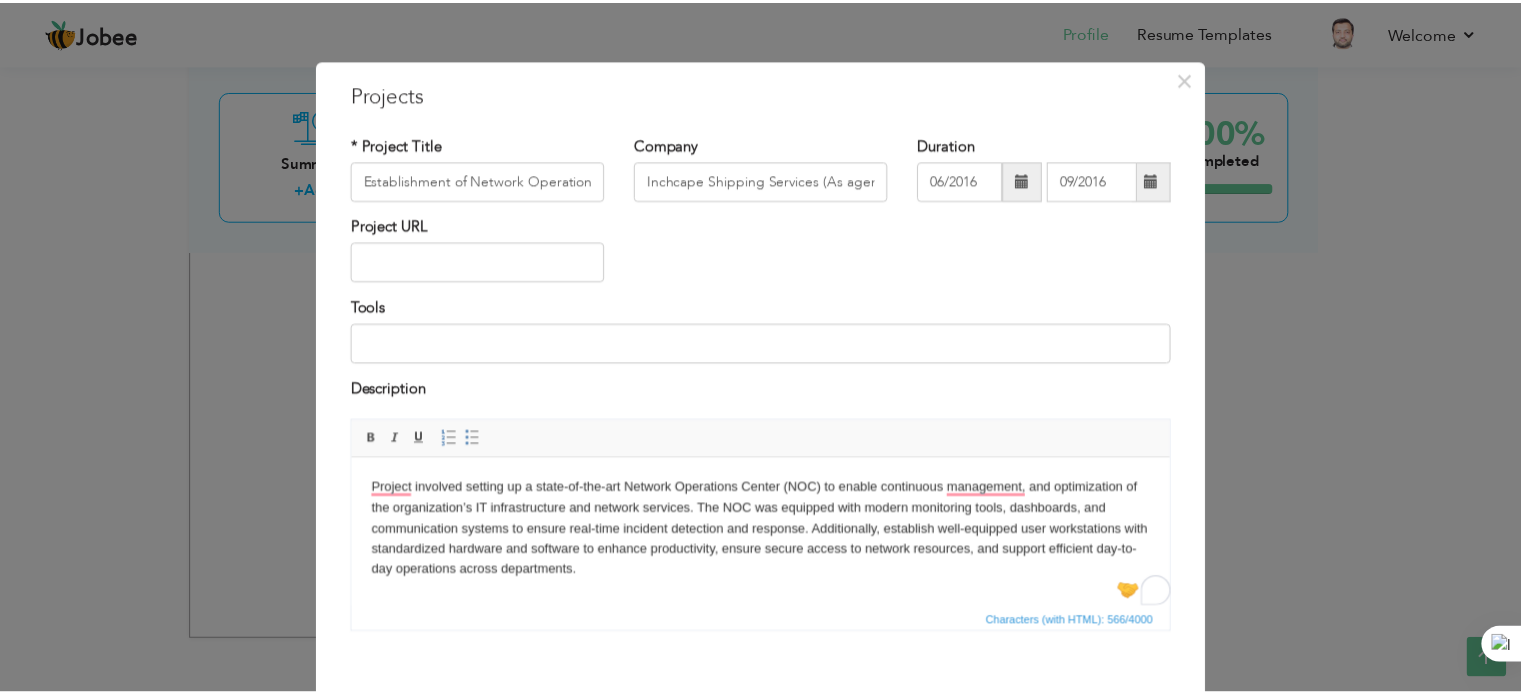 scroll, scrollTop: 111, scrollLeft: 0, axis: vertical 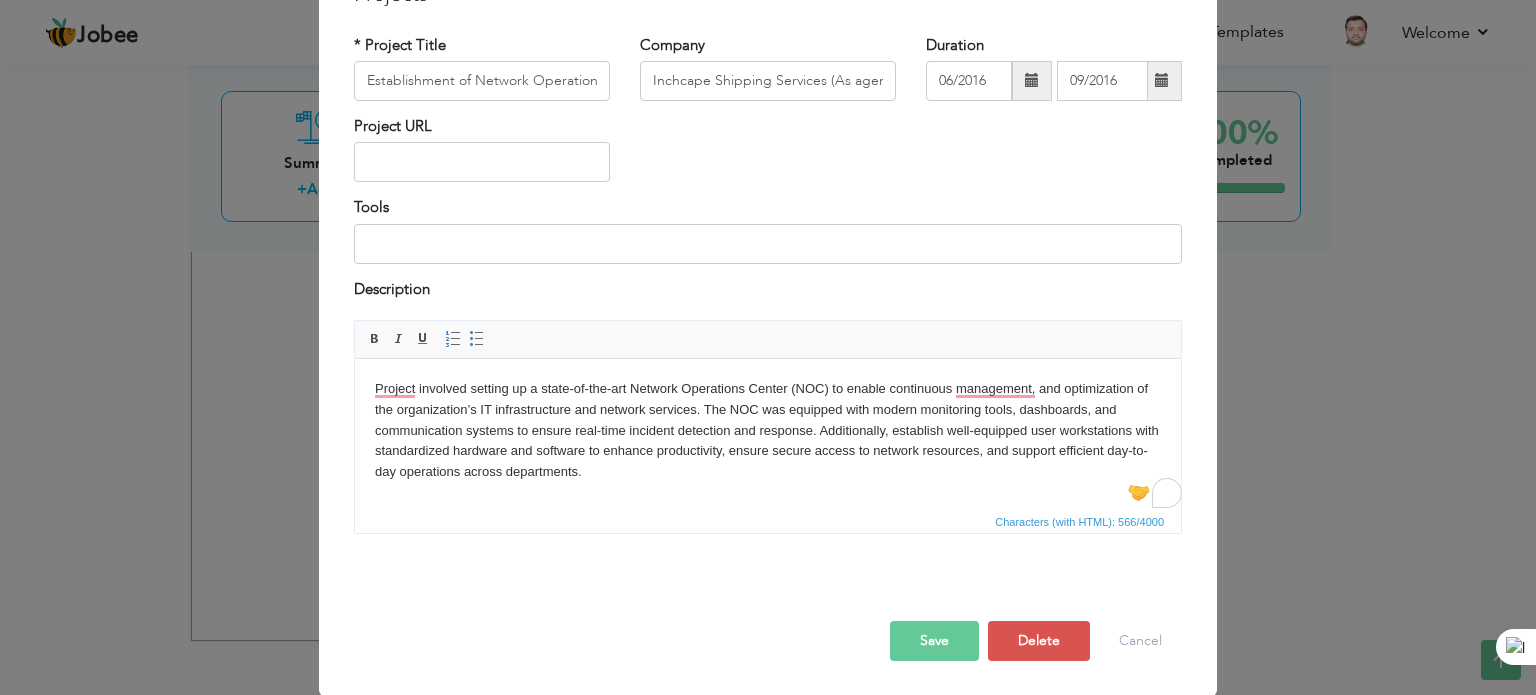 click on "Save" at bounding box center (934, 641) 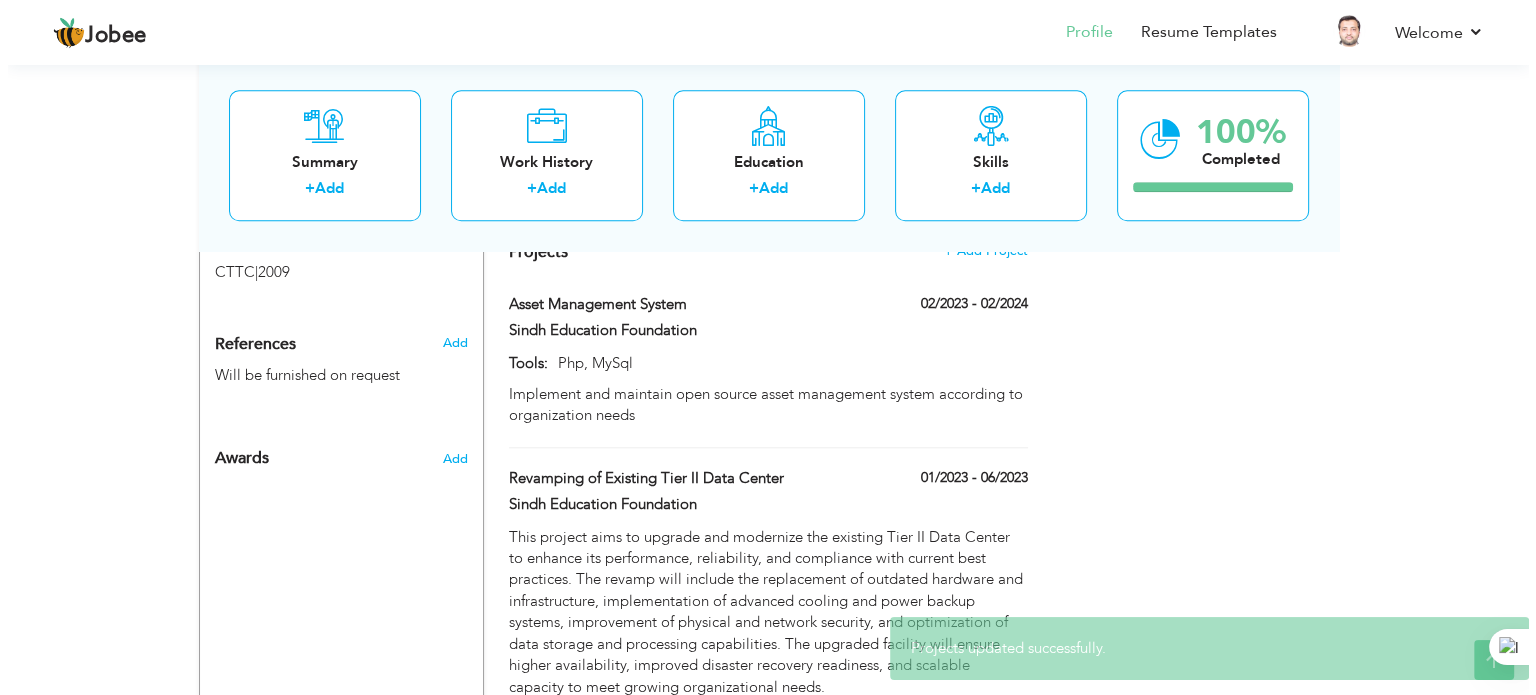 scroll, scrollTop: 2060, scrollLeft: 0, axis: vertical 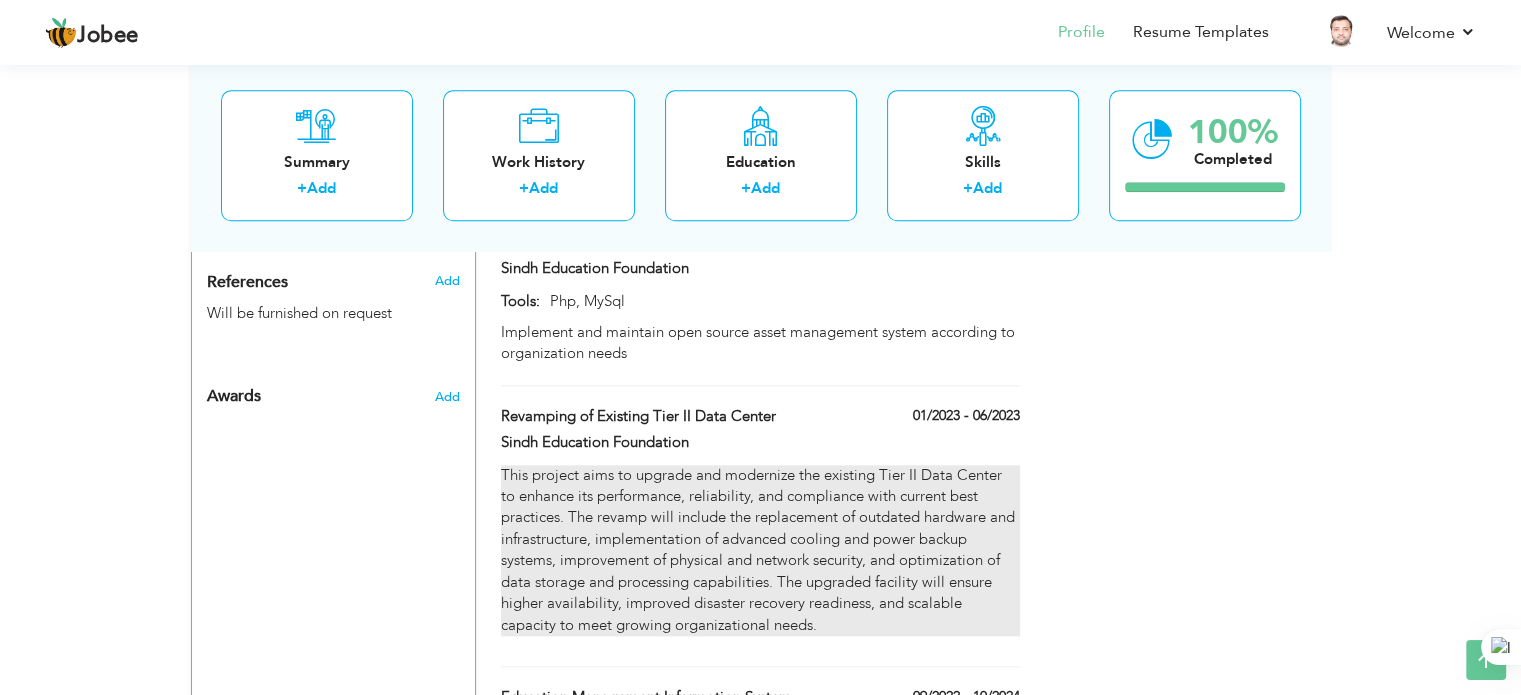 click on "This project aims to upgrade and modernize the existing Tier II Data Center to enhance its performance, reliability, and compliance with current best practices. The revamp will include the replacement of outdated hardware and infrastructure, implementation of advanced cooling and power backup systems, improvement of physical and network security, and optimization of data storage and processing capabilities. The upgraded facility will ensure higher availability, improved disaster recovery readiness, and scalable capacity to meet growing organizational needs." at bounding box center [760, 550] 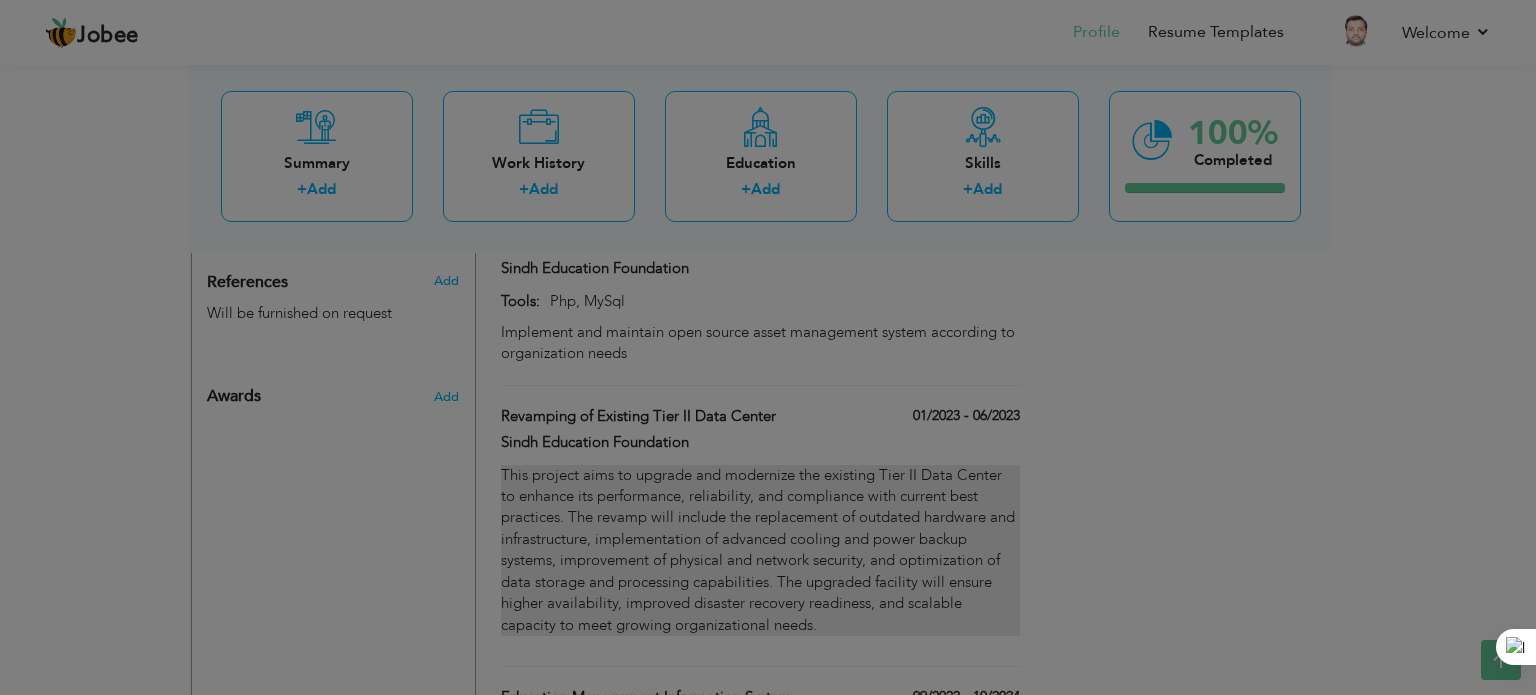 scroll, scrollTop: 0, scrollLeft: 0, axis: both 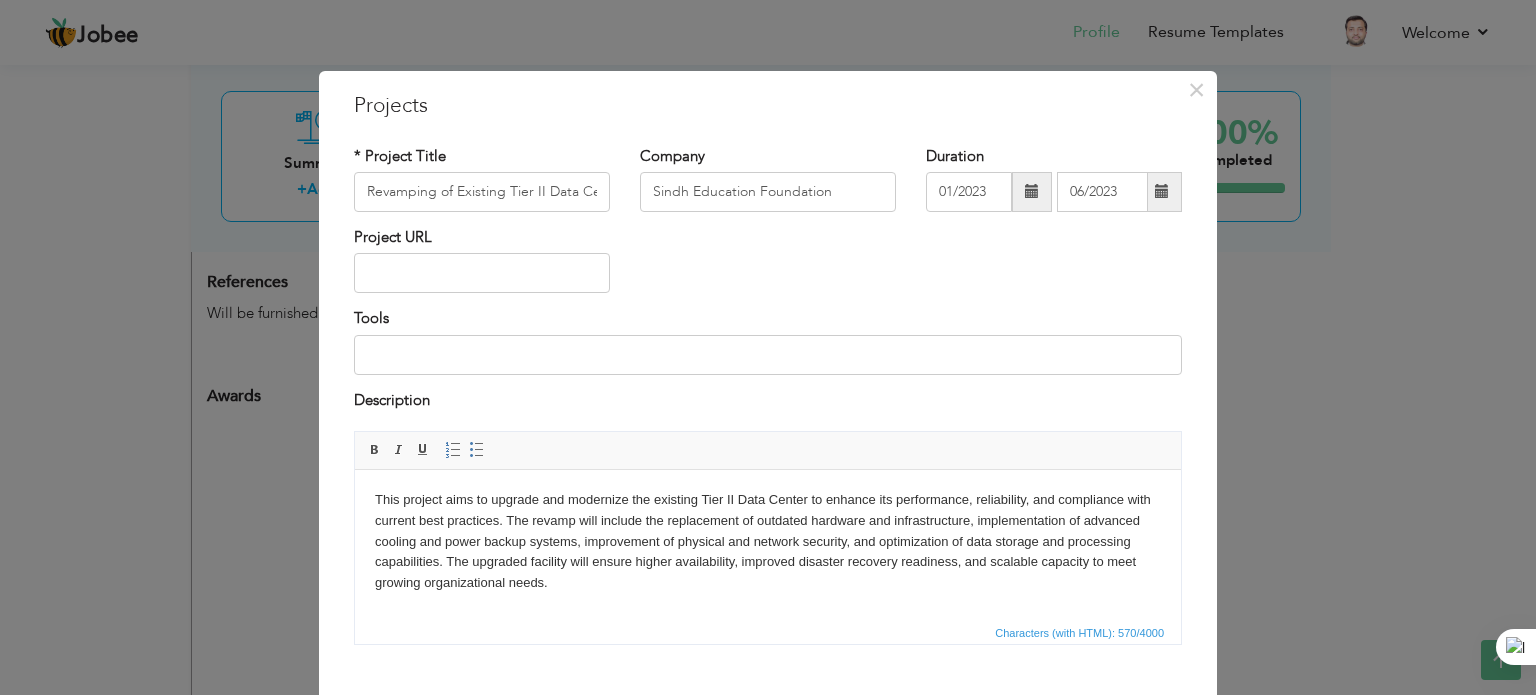 click on "This project aims to upgrade and modernize the existing Tier II Data Center to enhance its performance, reliability, and compliance with current best practices. The revamp will include the replacement of outdated hardware and infrastructure, implementation of advanced cooling and power backup systems, improvement of physical and network security, and optimization of data storage and processing capabilities. The upgraded facility will ensure higher availability, improved disaster recovery readiness, and scalable capacity to meet growing organizational needs." at bounding box center [768, 542] 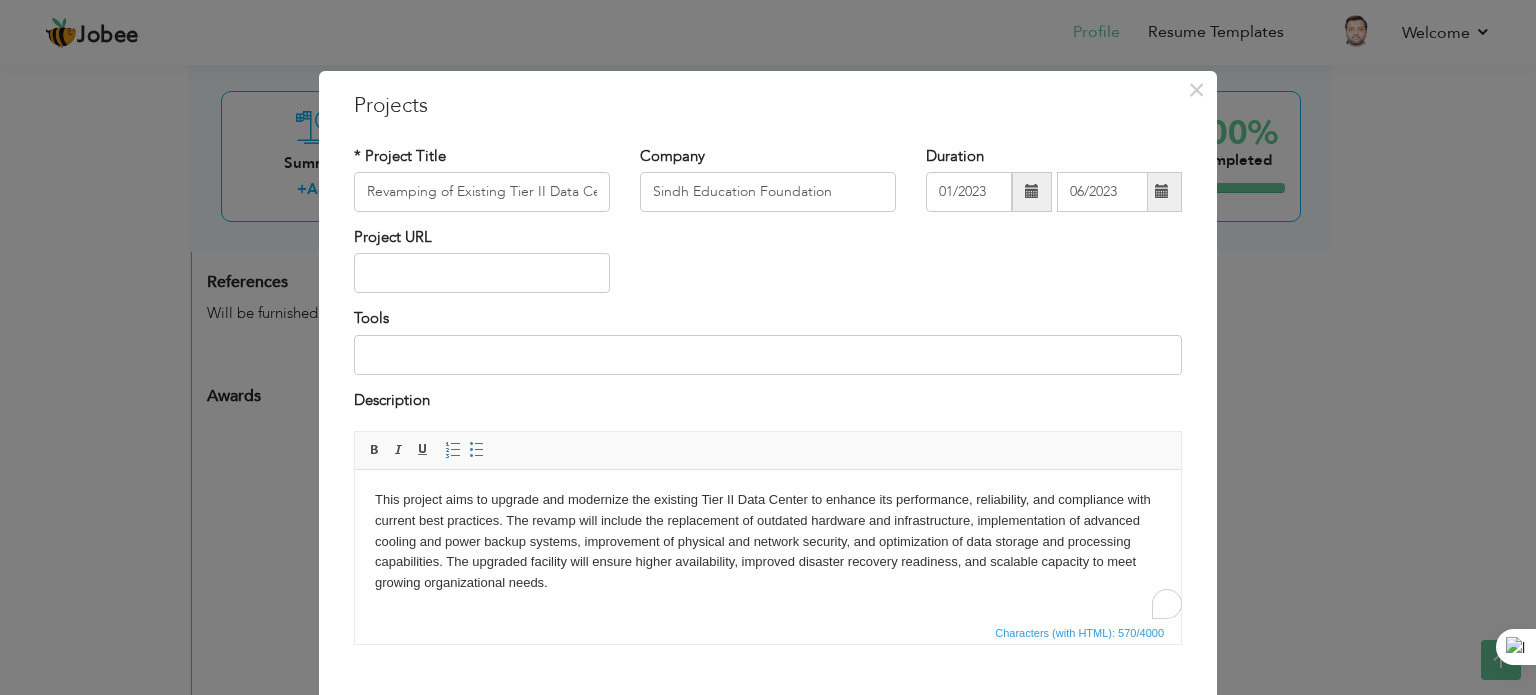 type 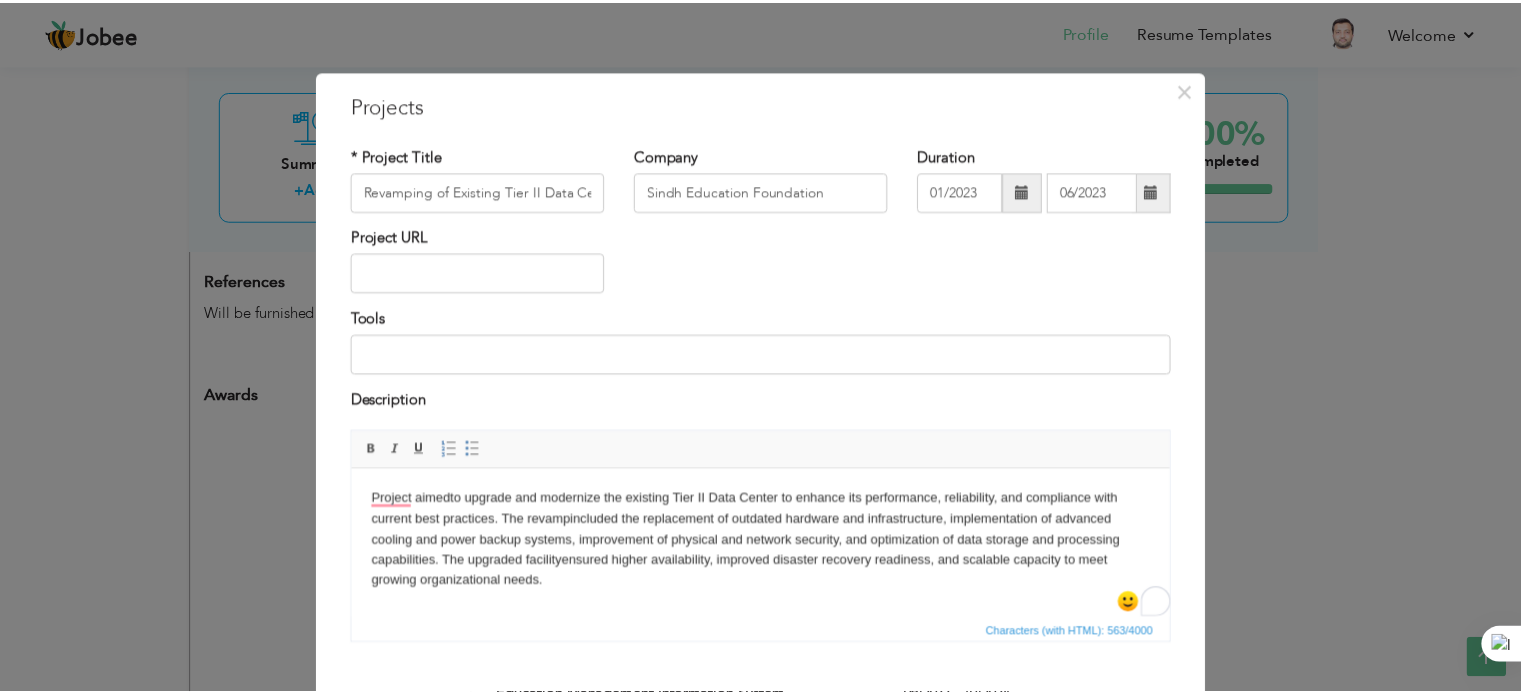 scroll, scrollTop: 111, scrollLeft: 0, axis: vertical 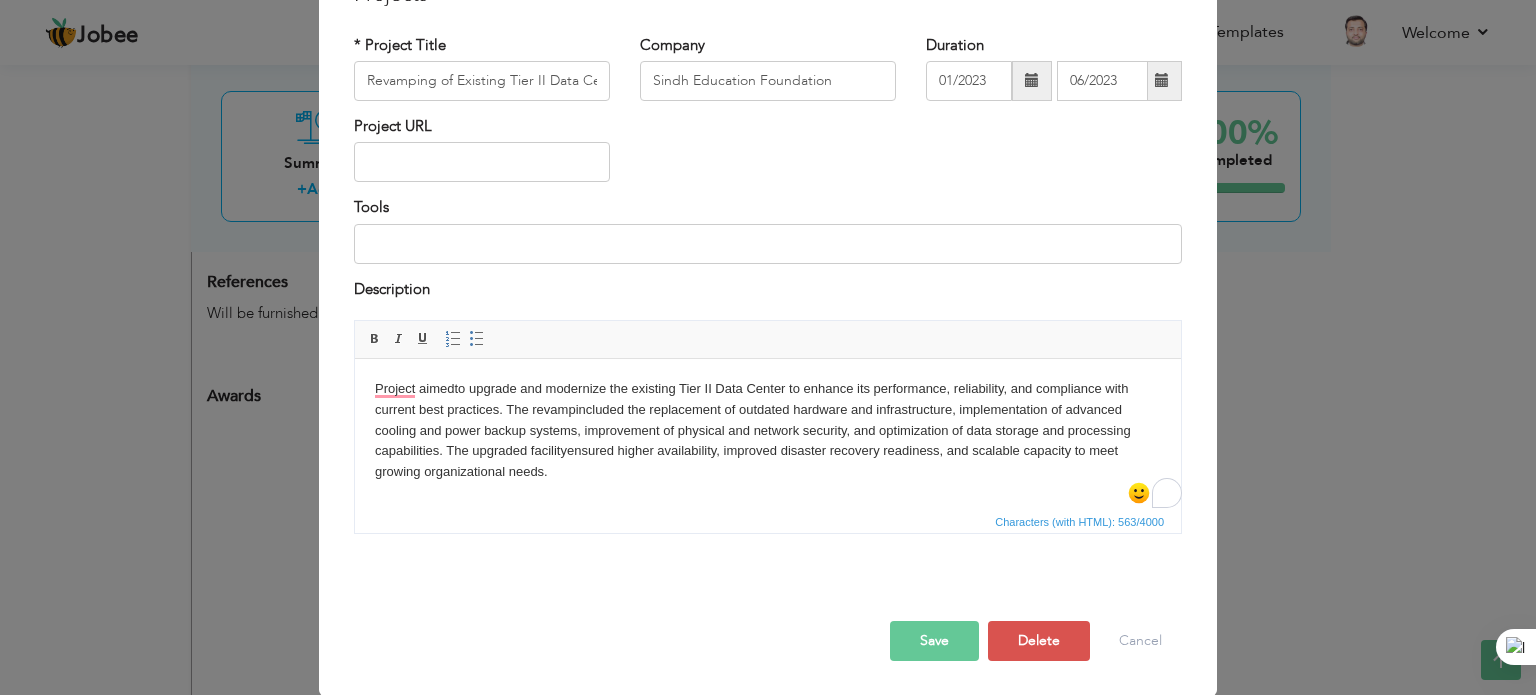 click on "Save" at bounding box center [934, 641] 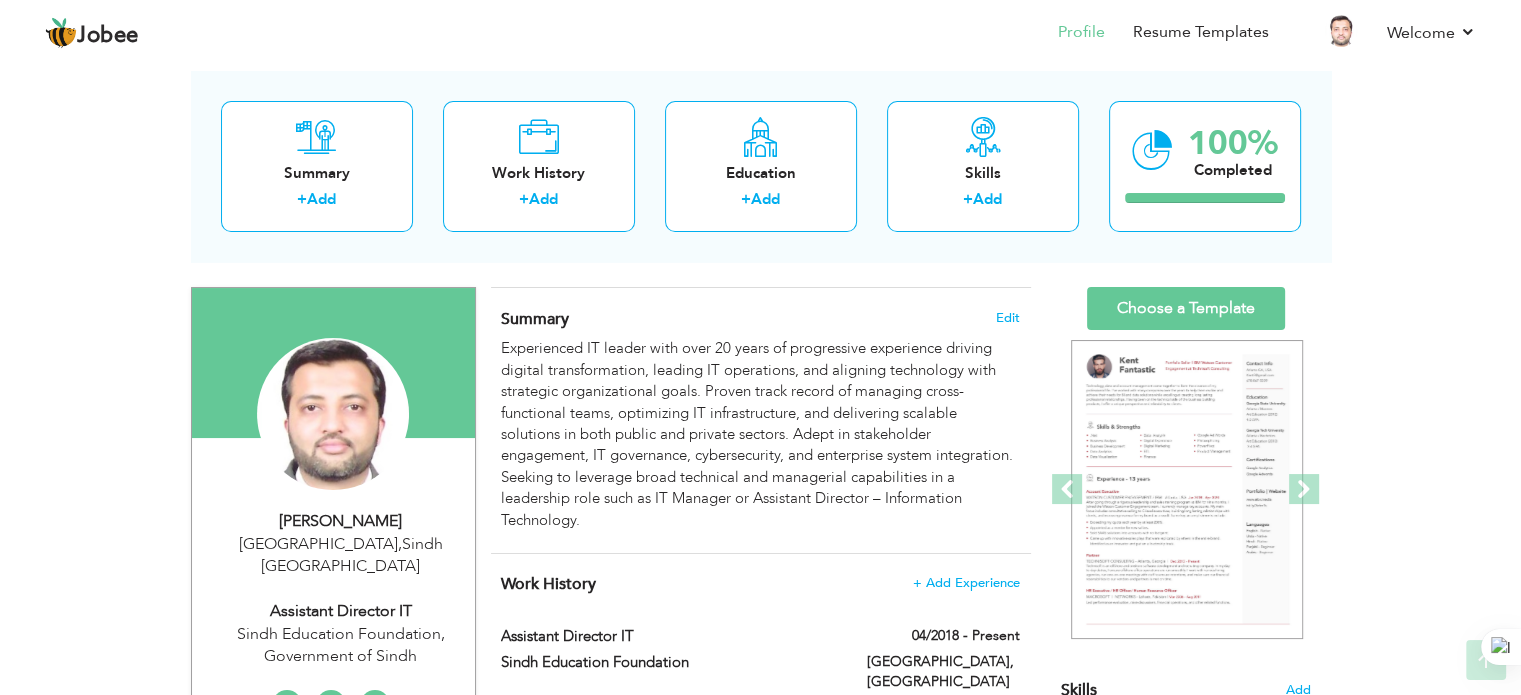 scroll, scrollTop: 86, scrollLeft: 0, axis: vertical 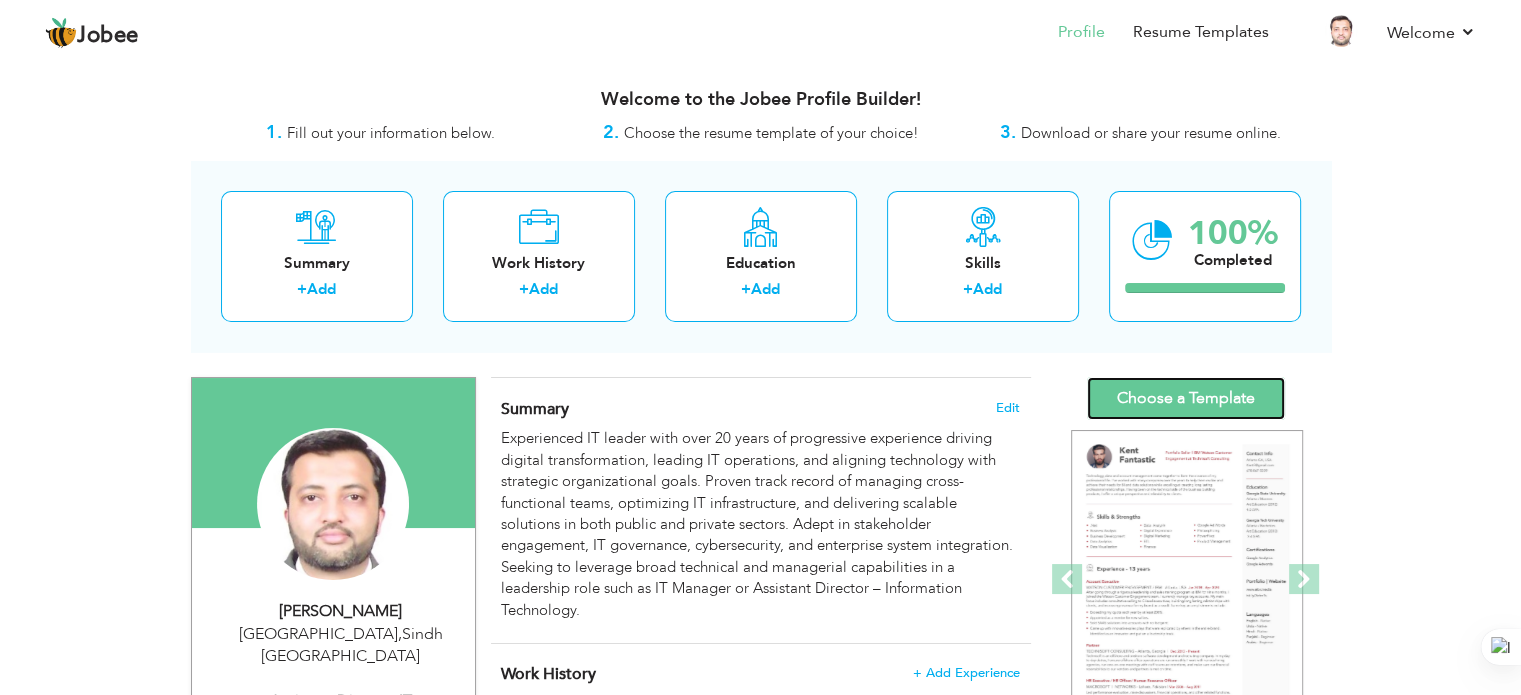 click on "Choose a Template" at bounding box center [1186, 398] 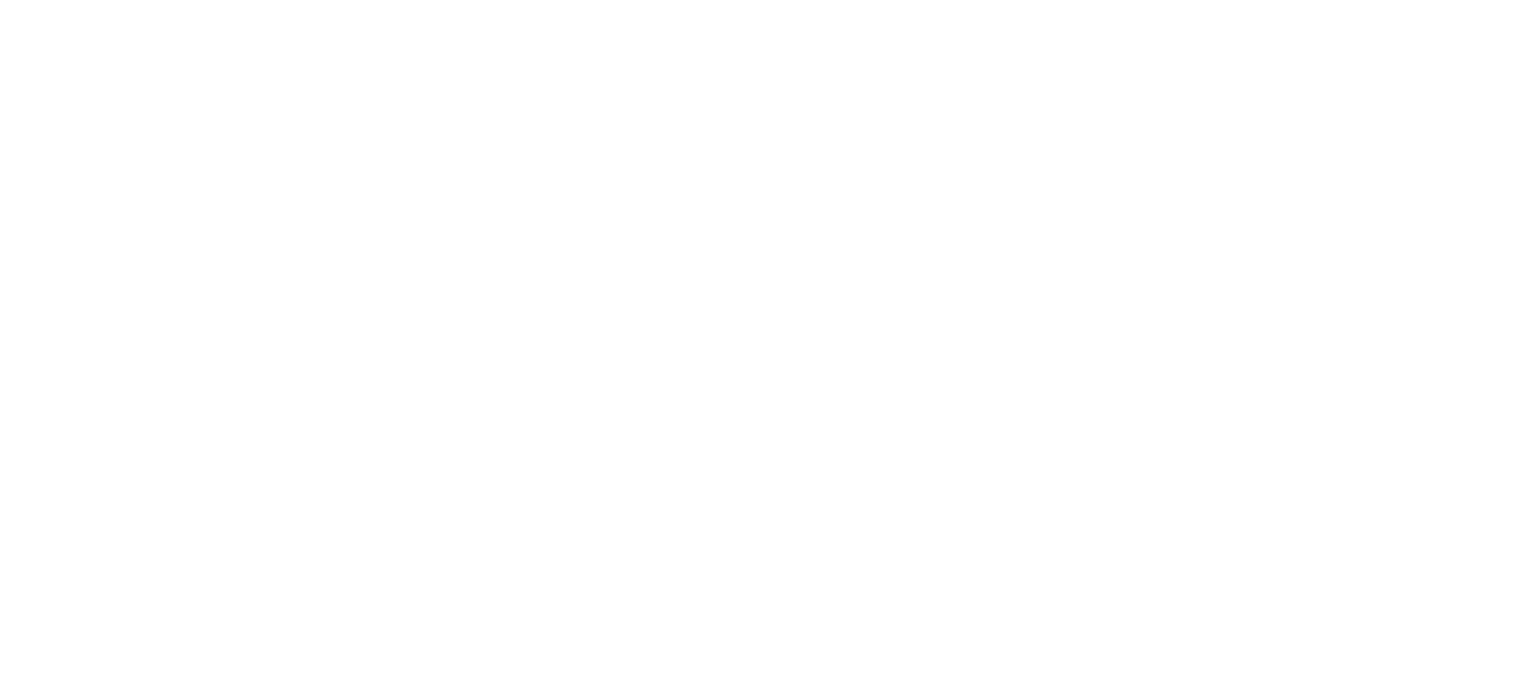 scroll, scrollTop: 0, scrollLeft: 0, axis: both 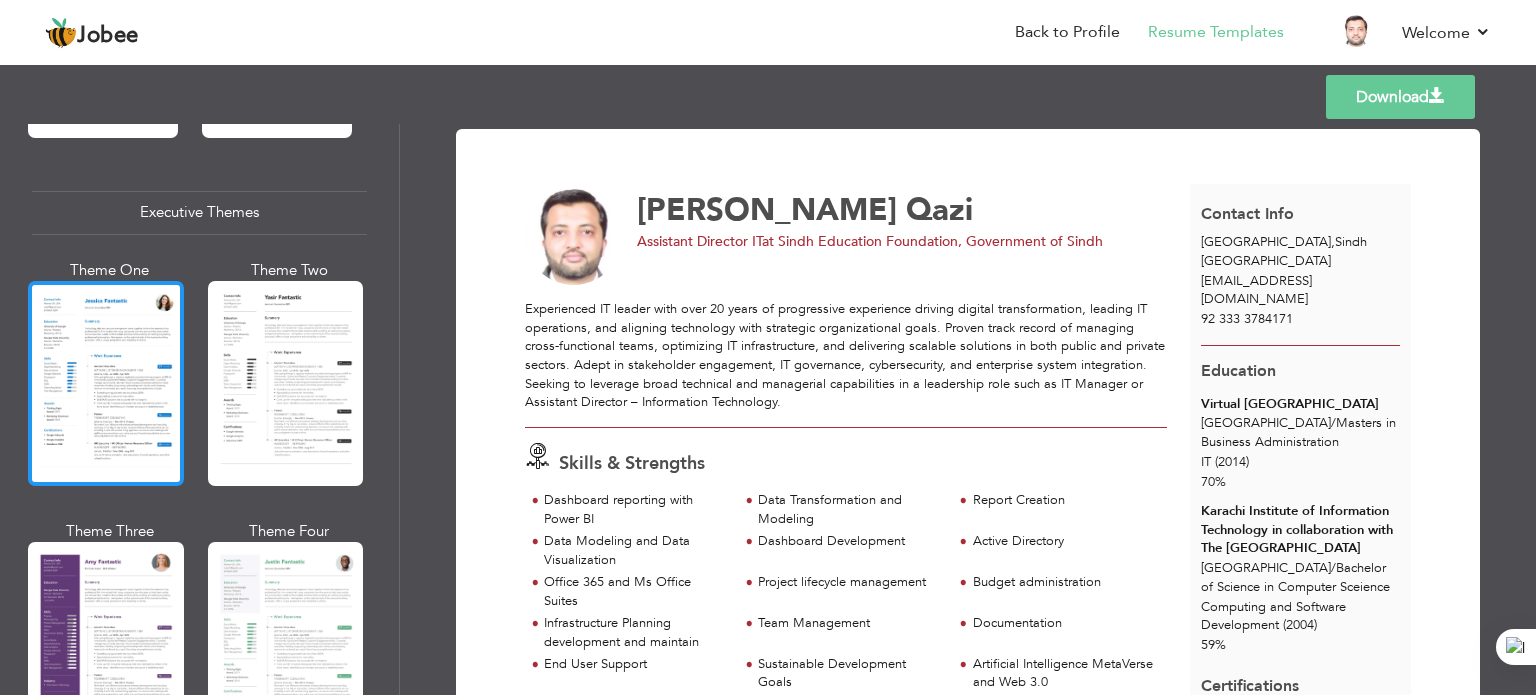 click at bounding box center [106, 383] 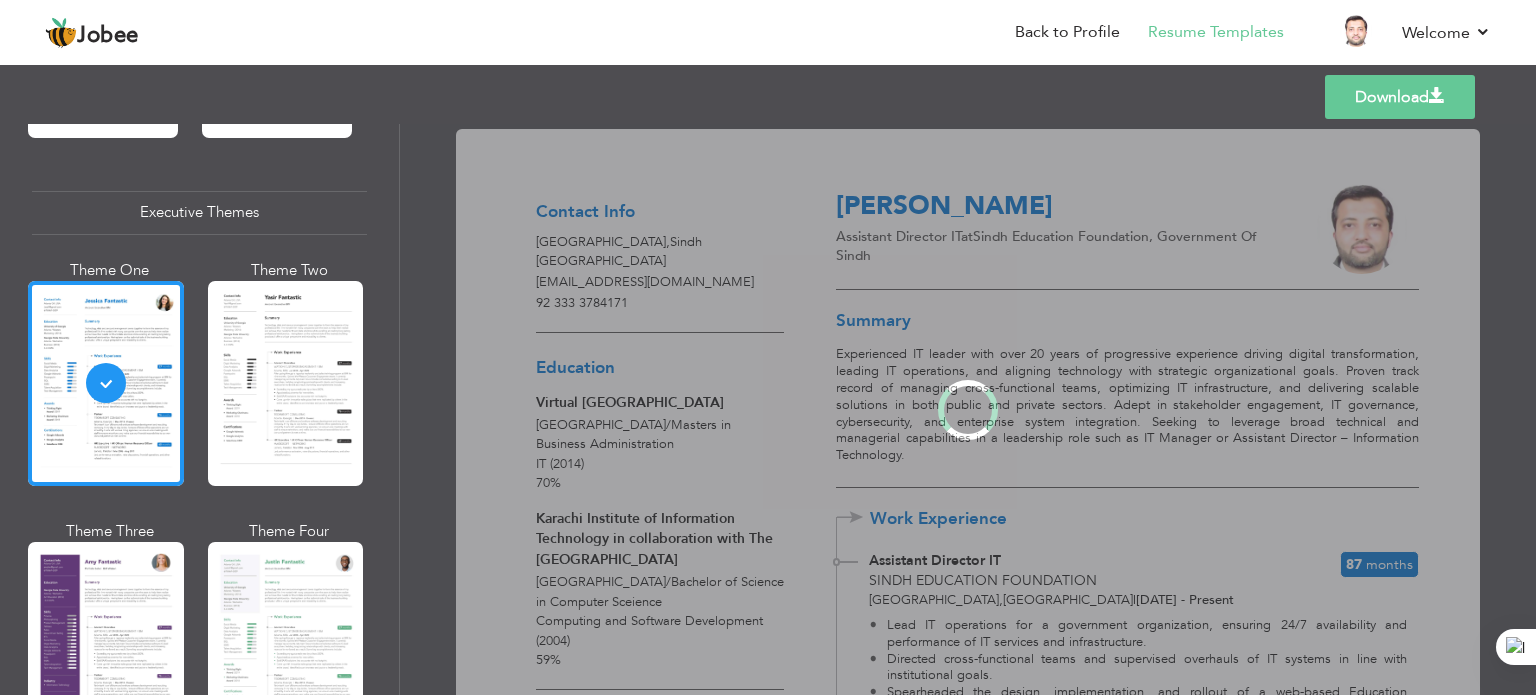 scroll, scrollTop: 1451, scrollLeft: 0, axis: vertical 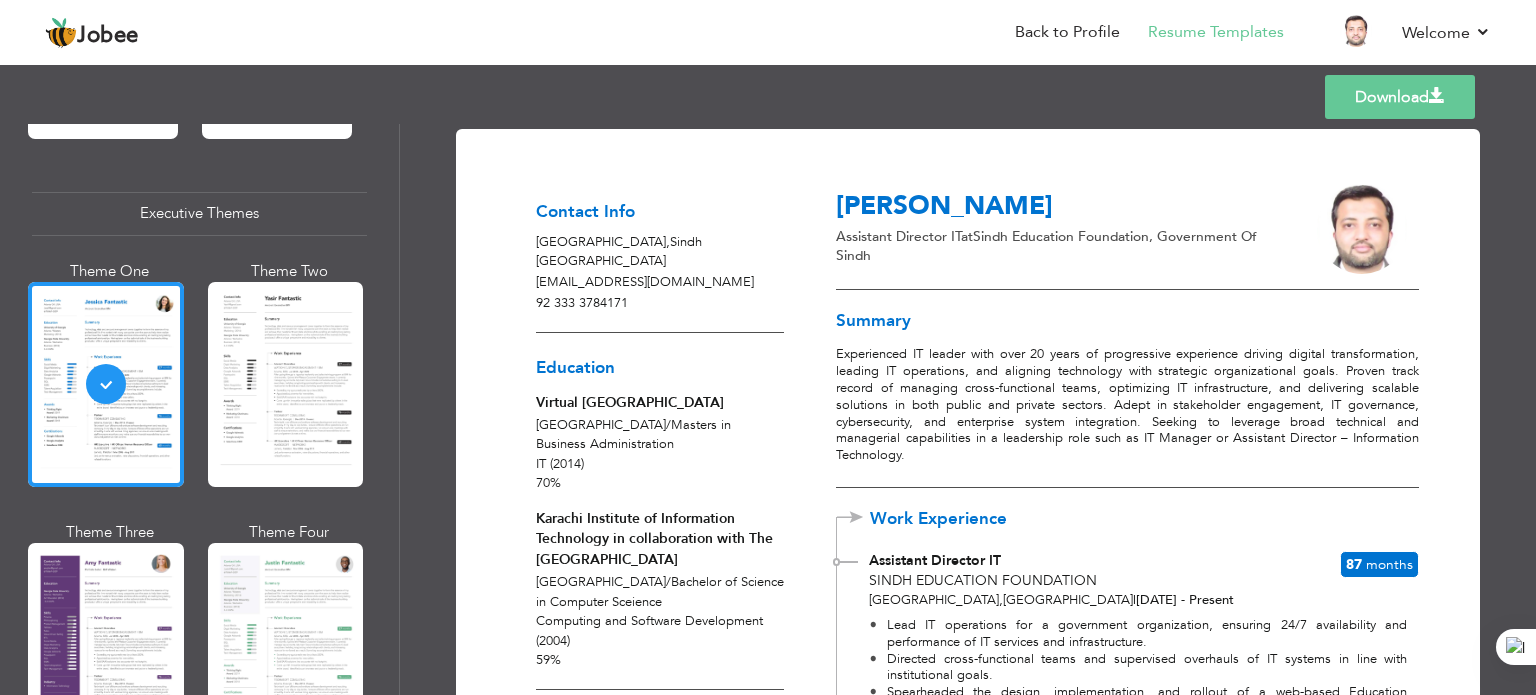drag, startPoint x: 1535, startPoint y: 249, endPoint x: 1535, endPoint y: 384, distance: 135 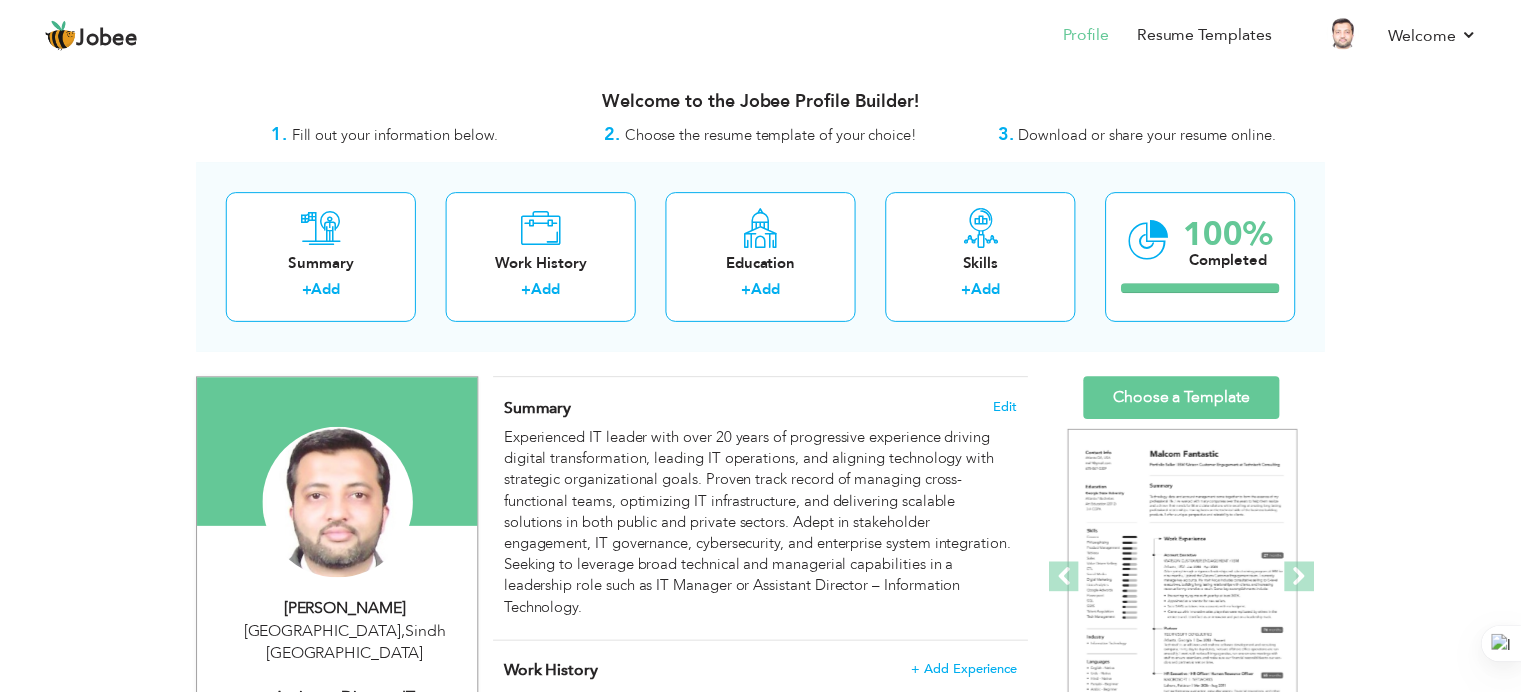 scroll, scrollTop: 0, scrollLeft: 0, axis: both 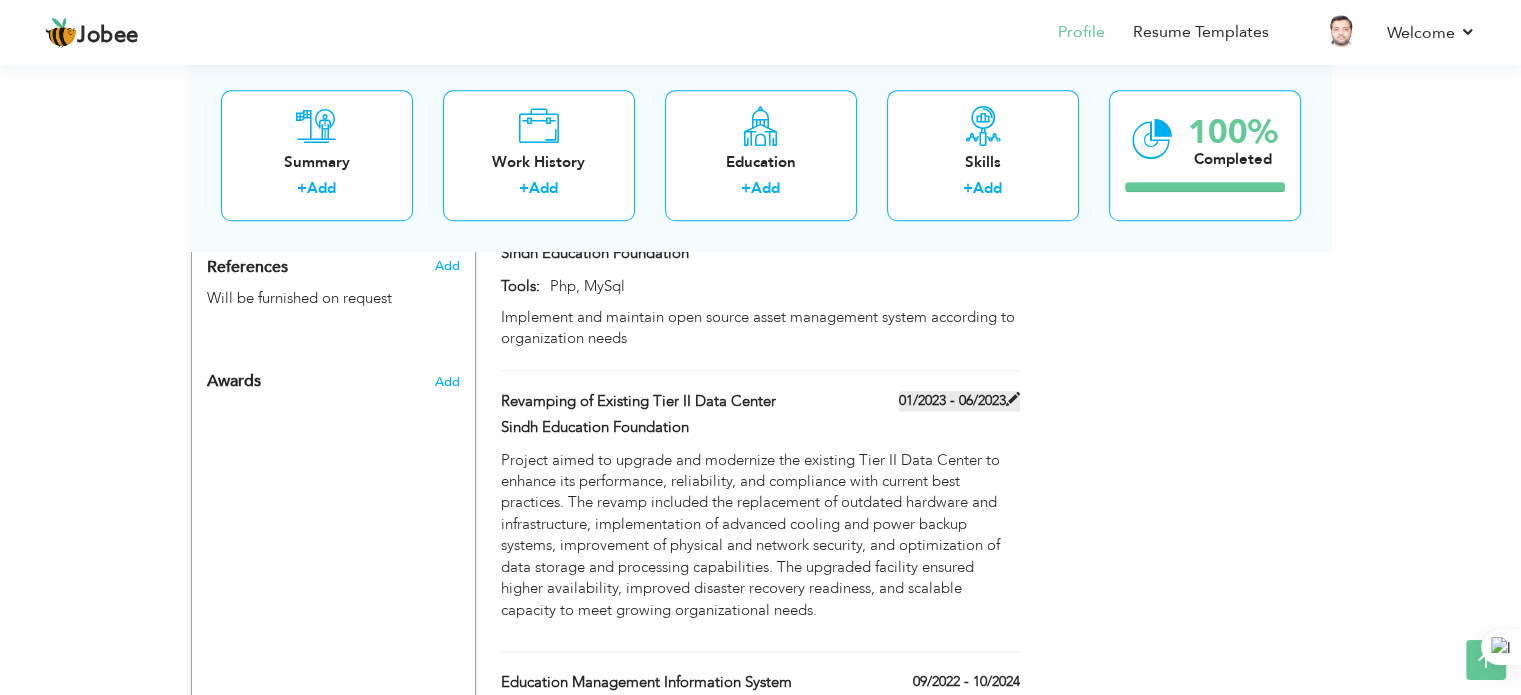 click at bounding box center [1013, 399] 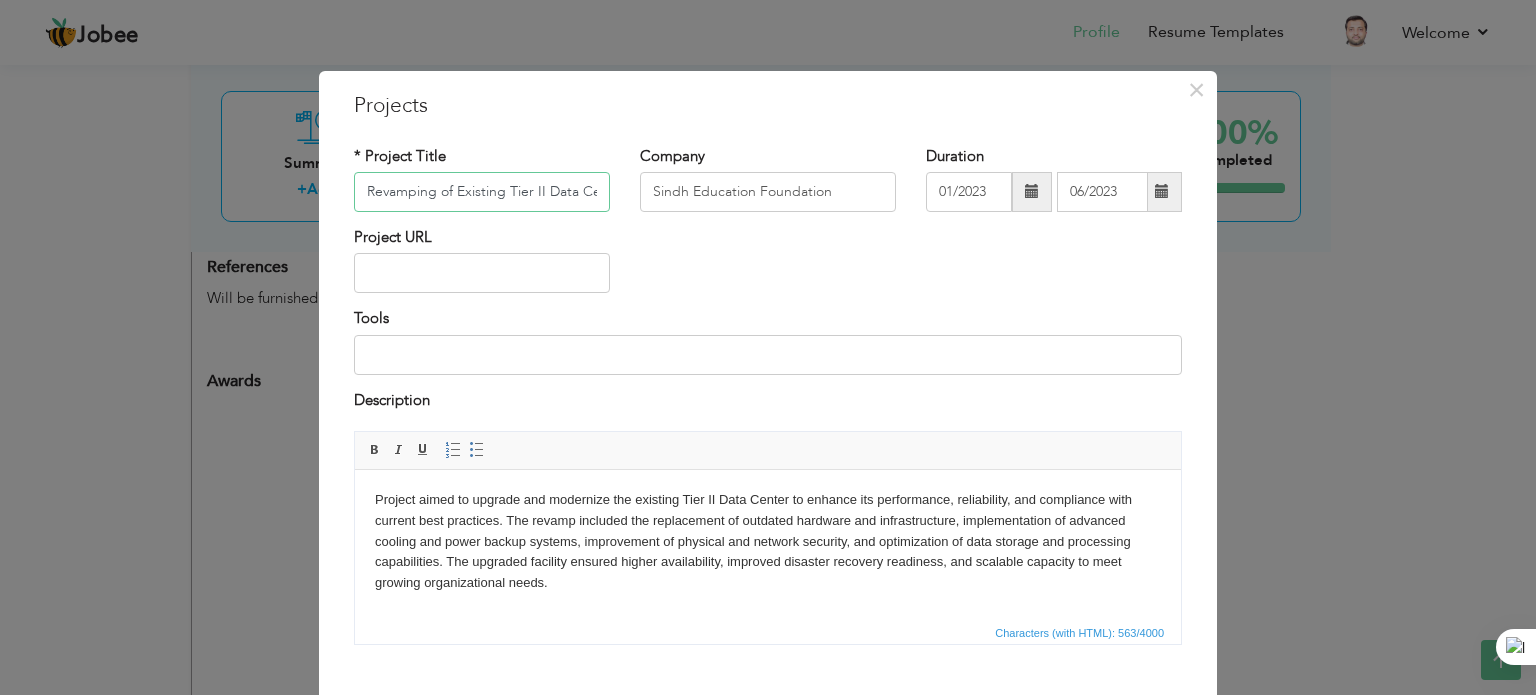 scroll, scrollTop: 0, scrollLeft: 26, axis: horizontal 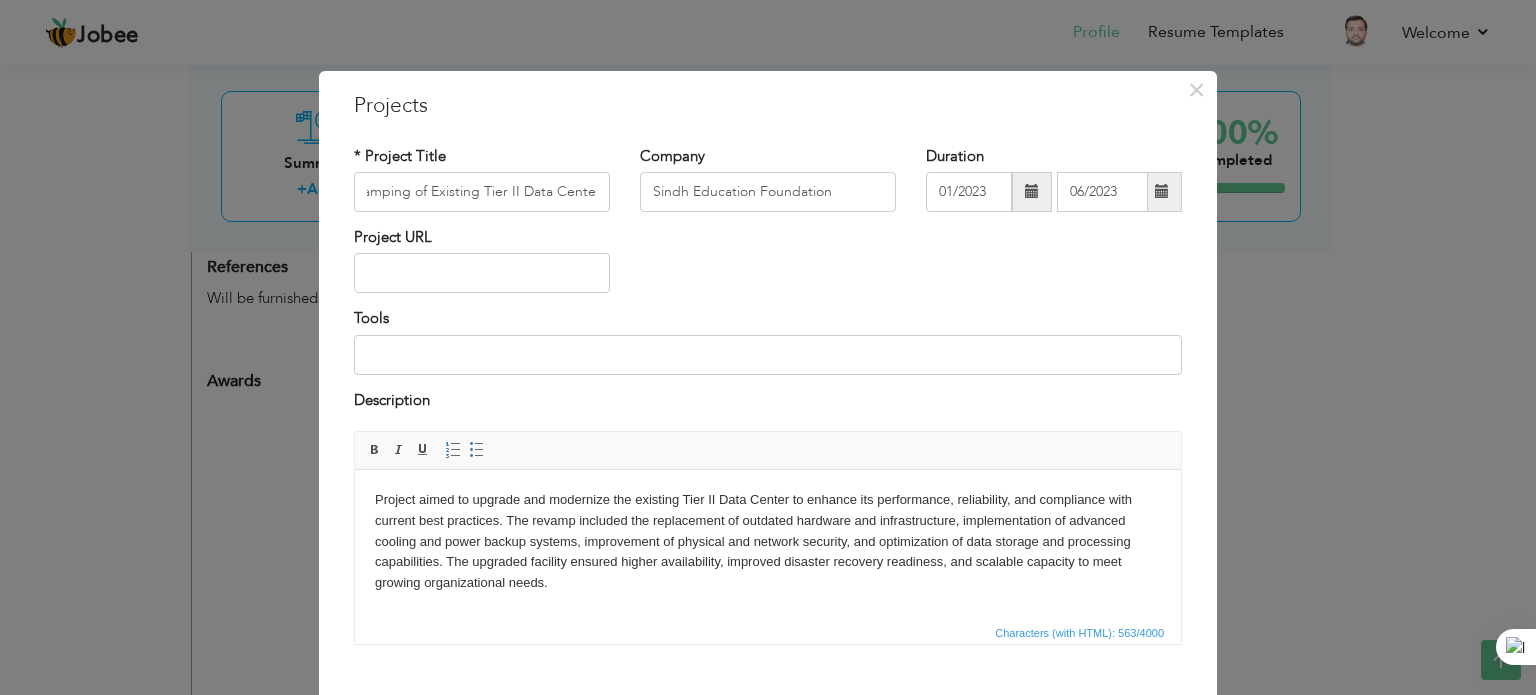 click on "Project aimed to upgrade and modernize the existing Tier II Data Center to enhance its performance, reliability, and compliance with current best practices. The revamp included the replacement of outdated hardware and infrastructure, implementation of advanced cooling and power backup systems, improvement of physical and network security, and optimization of data storage and processing capabilities. The upgraded facility ensured higher availability, improved disaster recovery readiness, and scalable capacity to meet growing organizational needs." at bounding box center [768, 542] 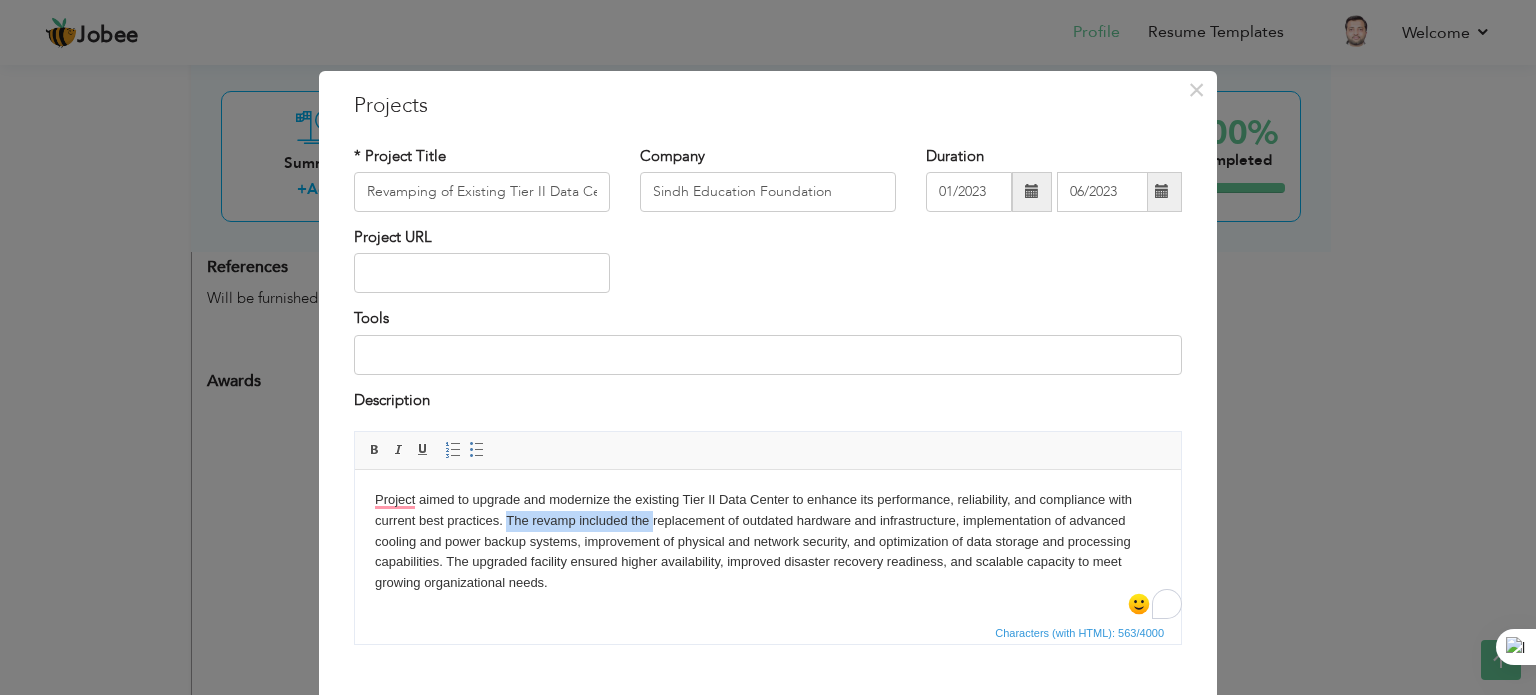 type 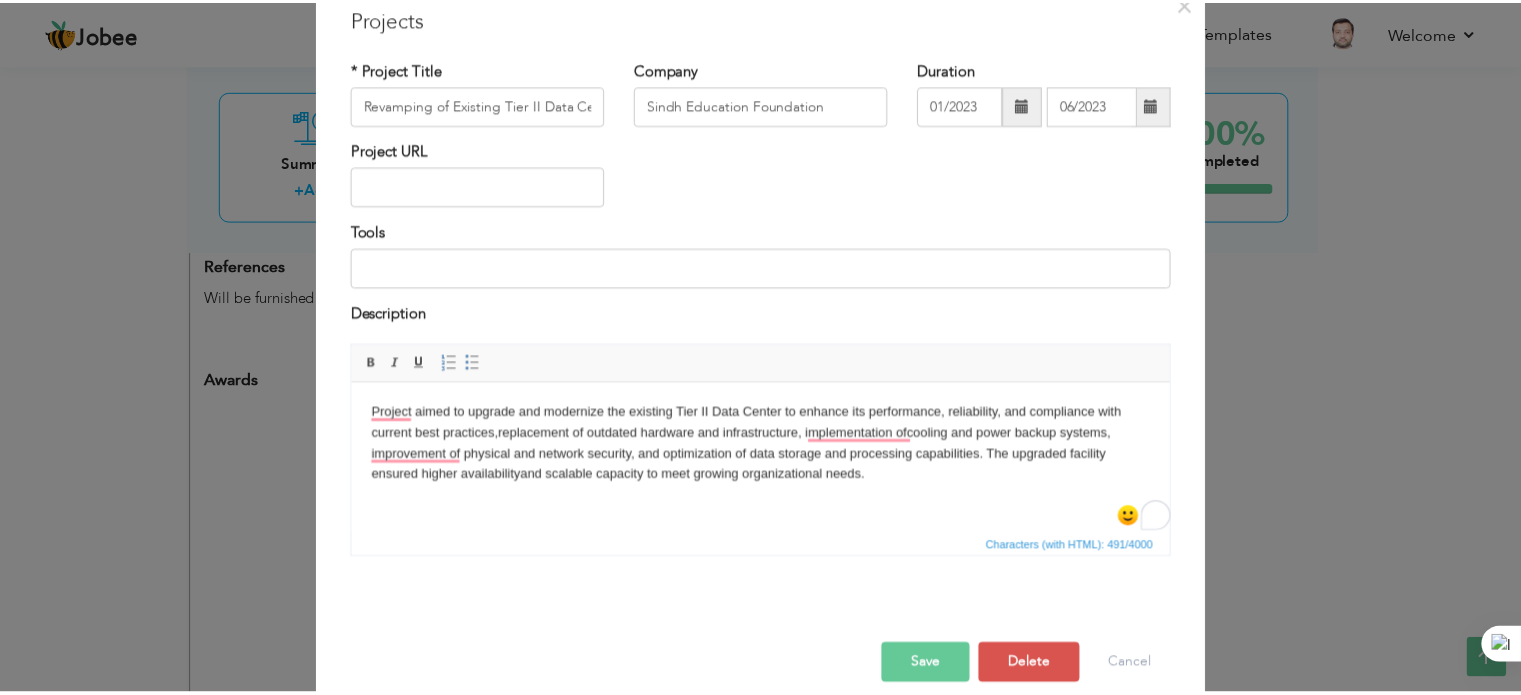 scroll, scrollTop: 111, scrollLeft: 0, axis: vertical 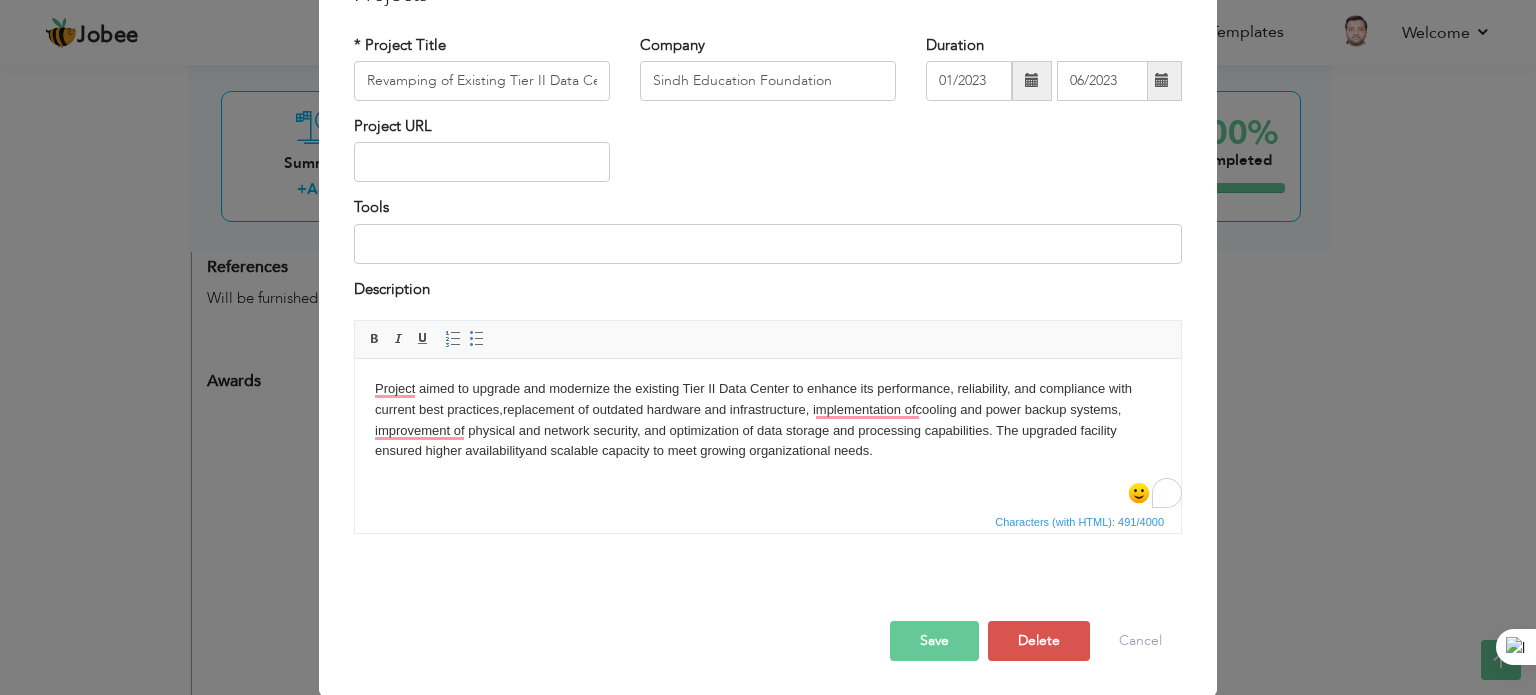 click on "Save" at bounding box center [934, 641] 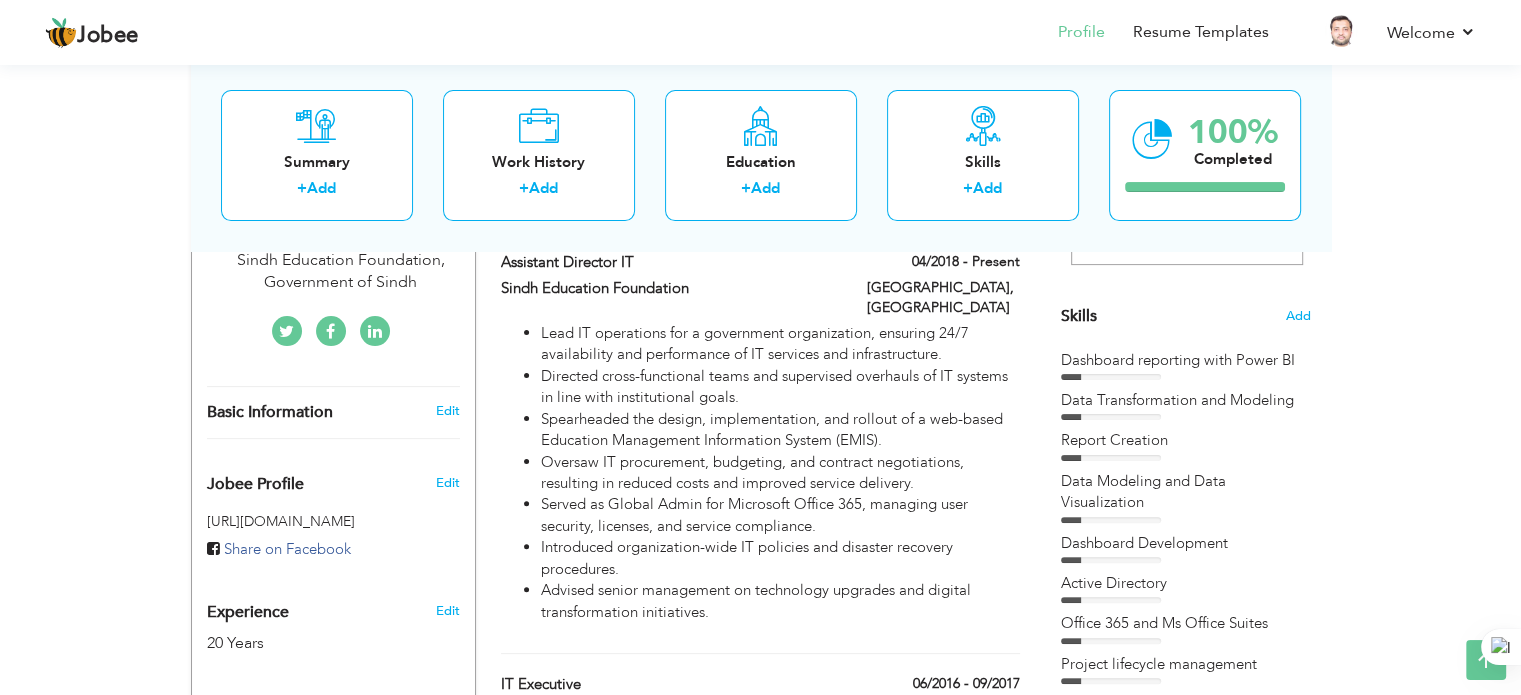 scroll, scrollTop: 468, scrollLeft: 0, axis: vertical 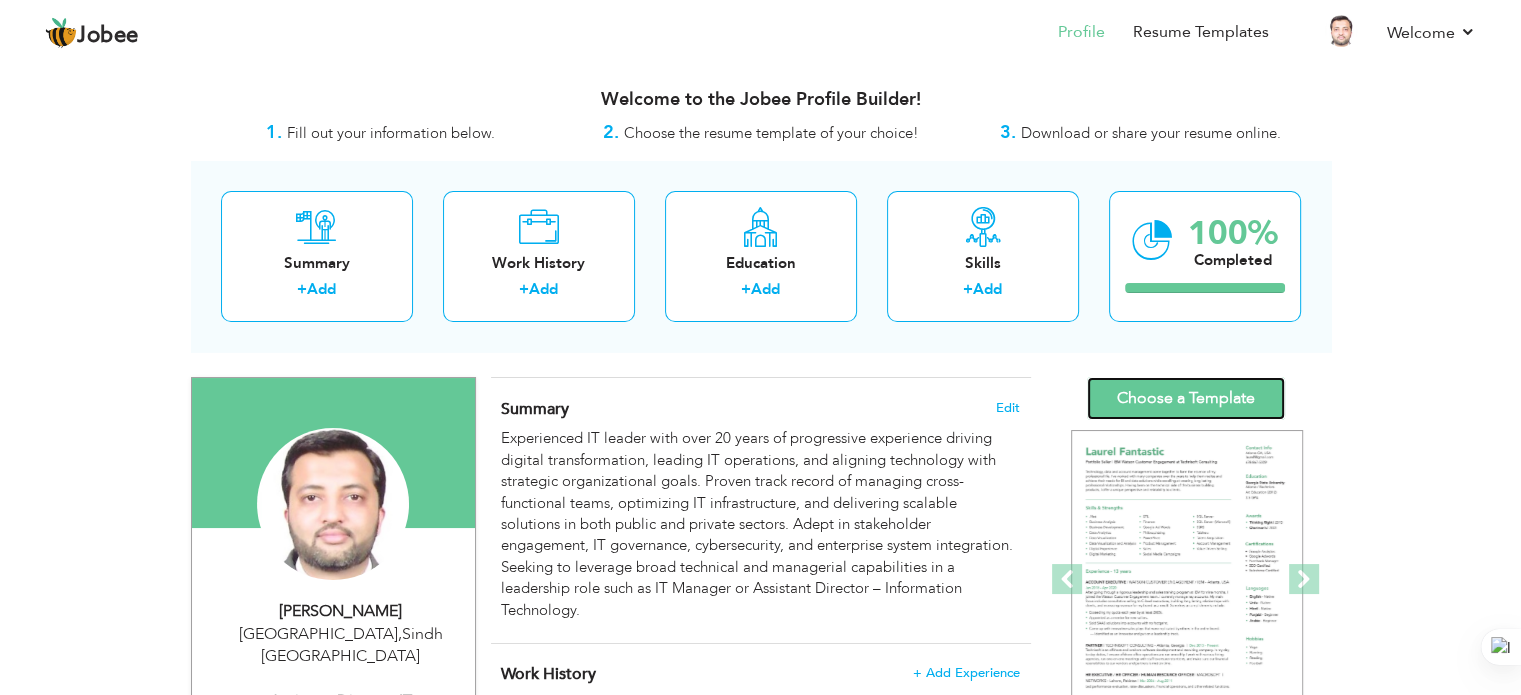 click on "Choose a Template" at bounding box center (1186, 398) 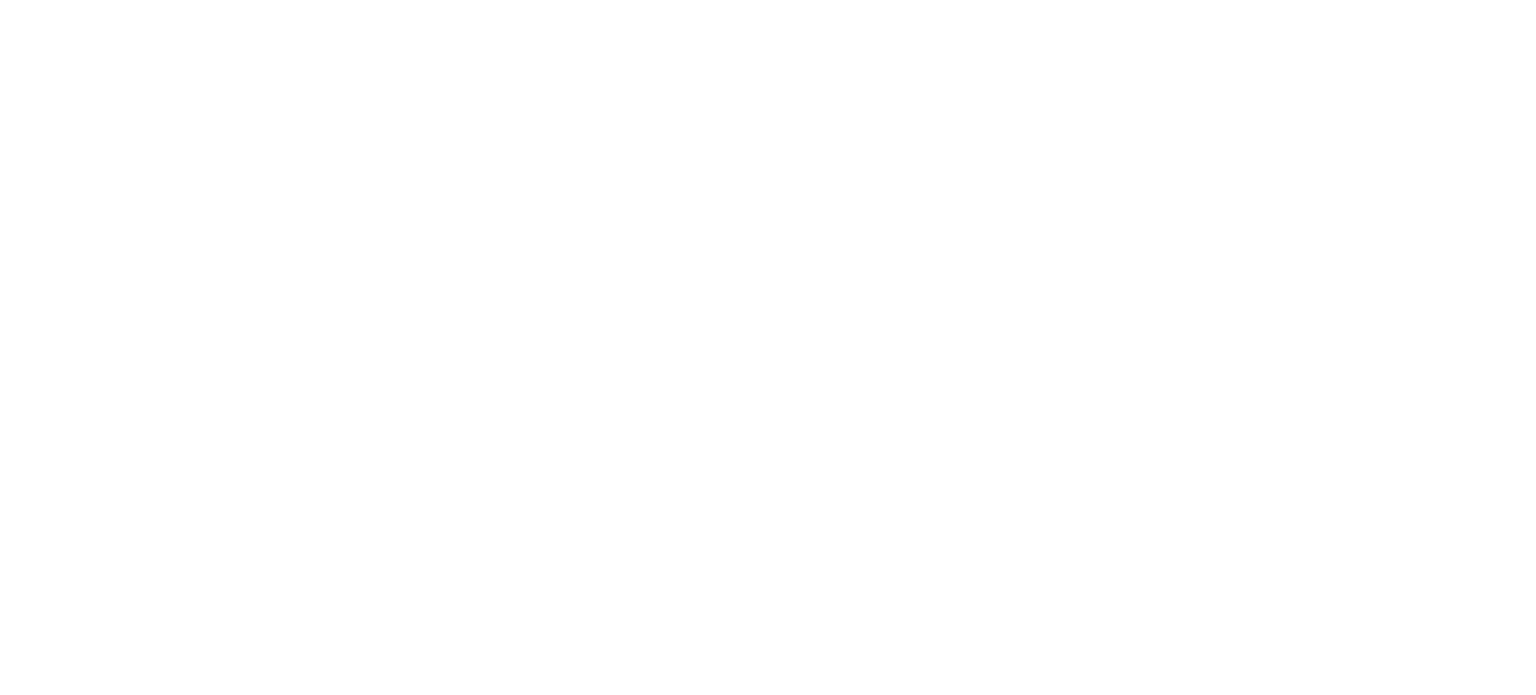 scroll, scrollTop: 0, scrollLeft: 0, axis: both 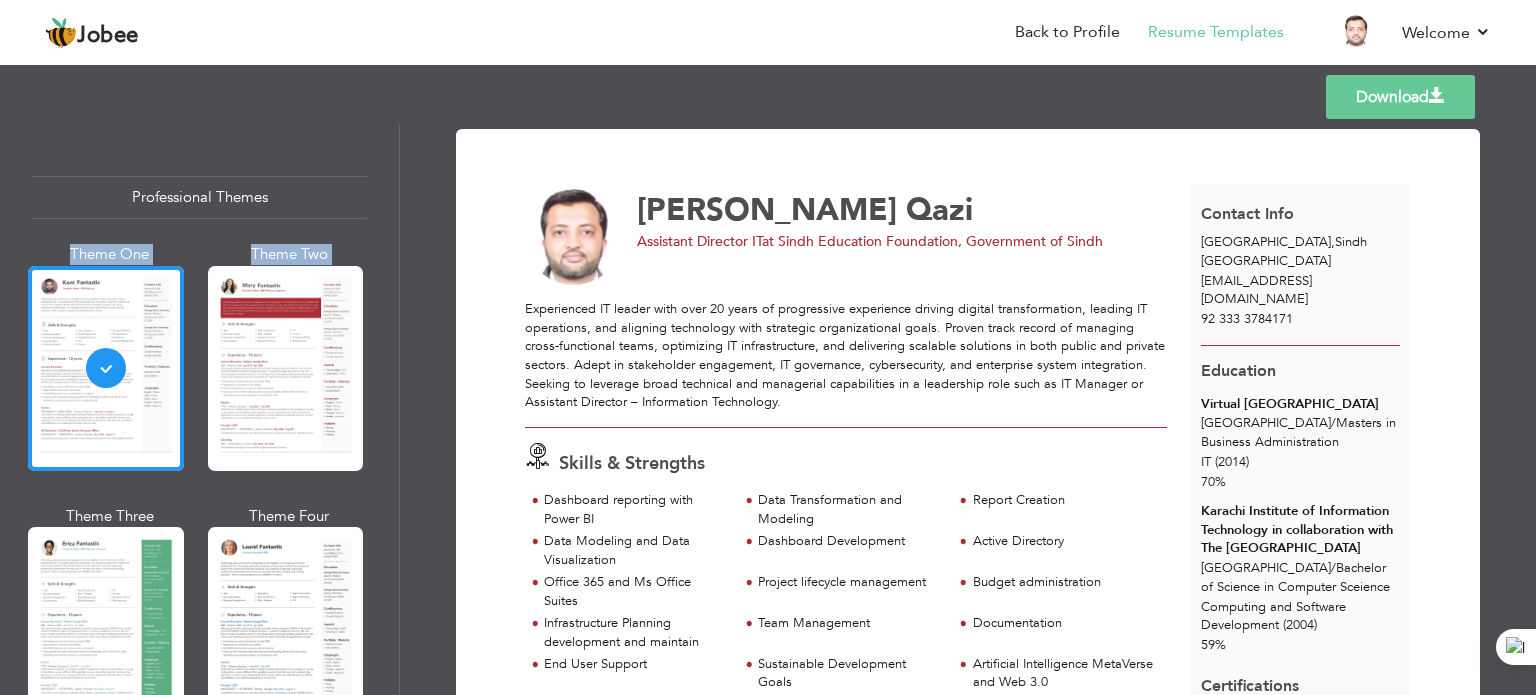 drag, startPoint x: 394, startPoint y: 179, endPoint x: 394, endPoint y: 272, distance: 93 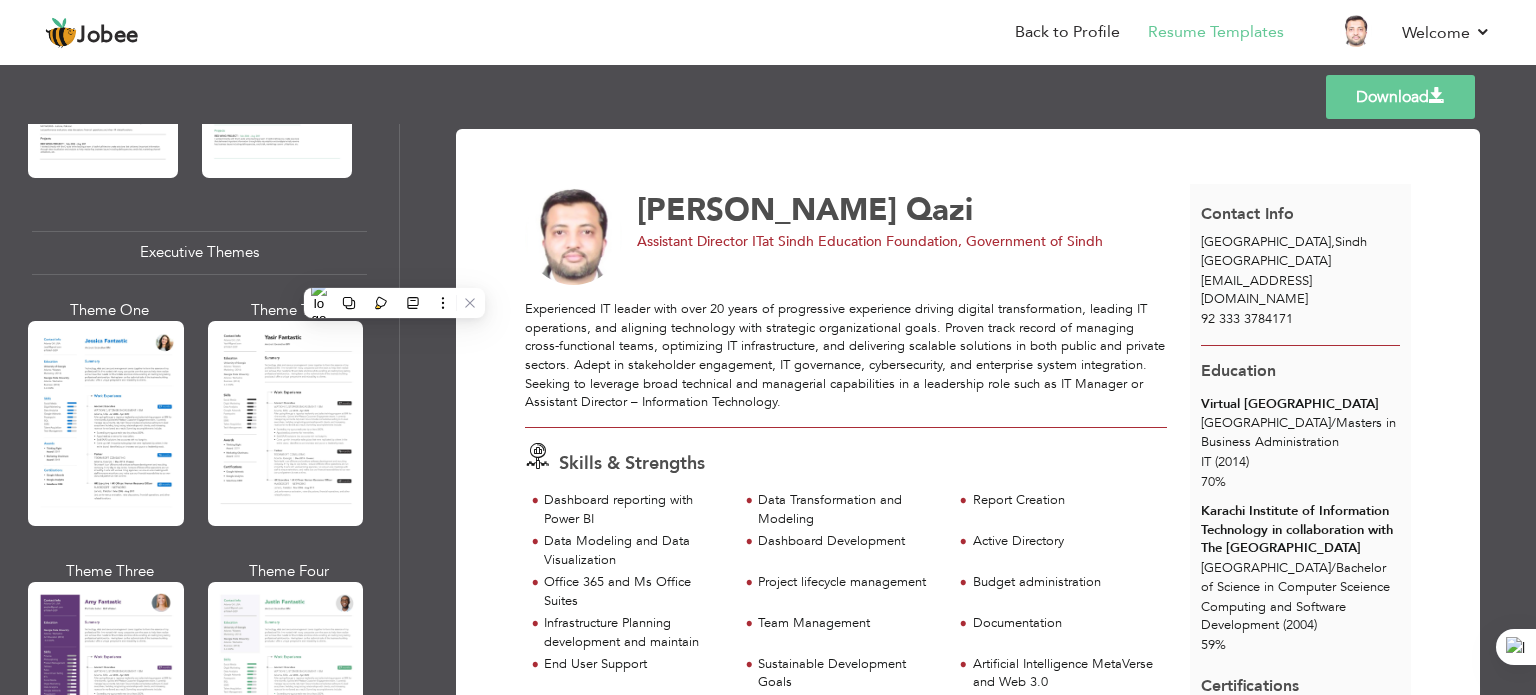 scroll, scrollTop: 1457, scrollLeft: 0, axis: vertical 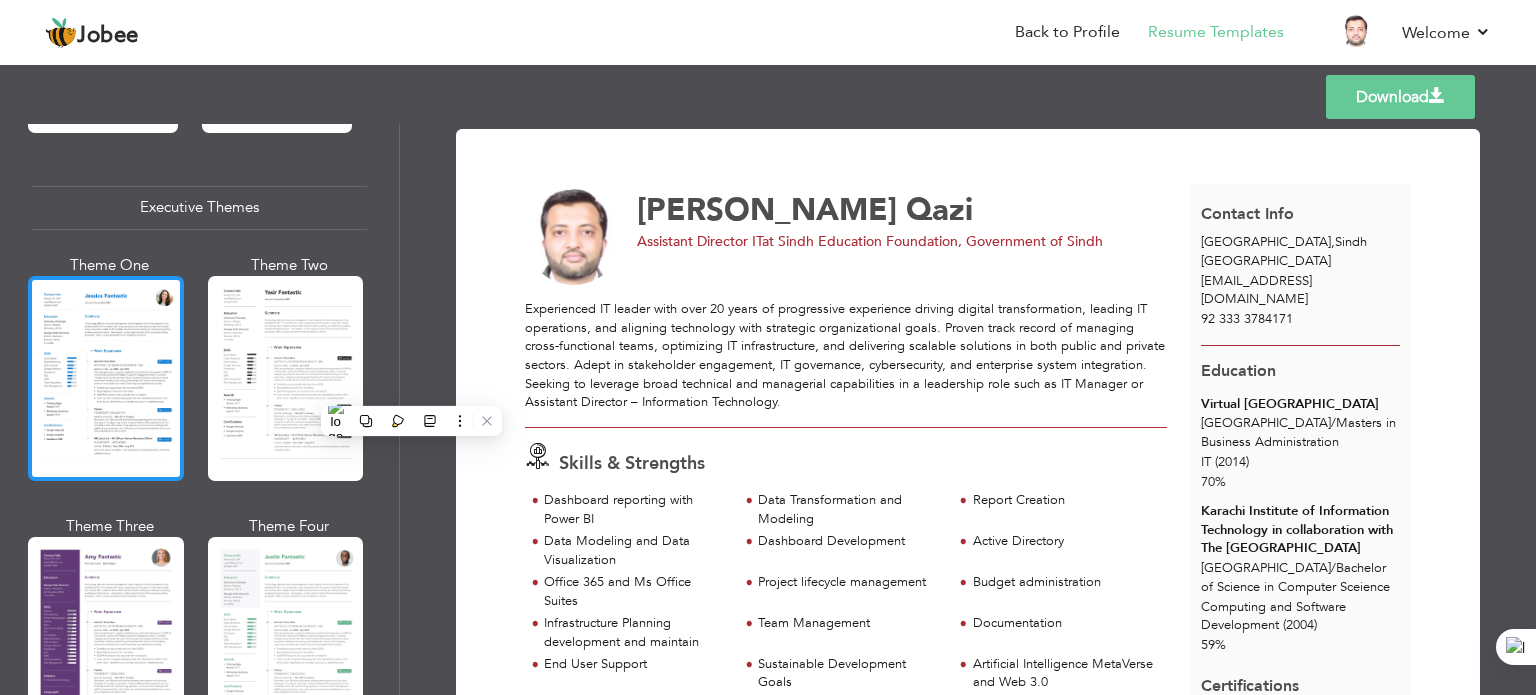 click at bounding box center [106, 378] 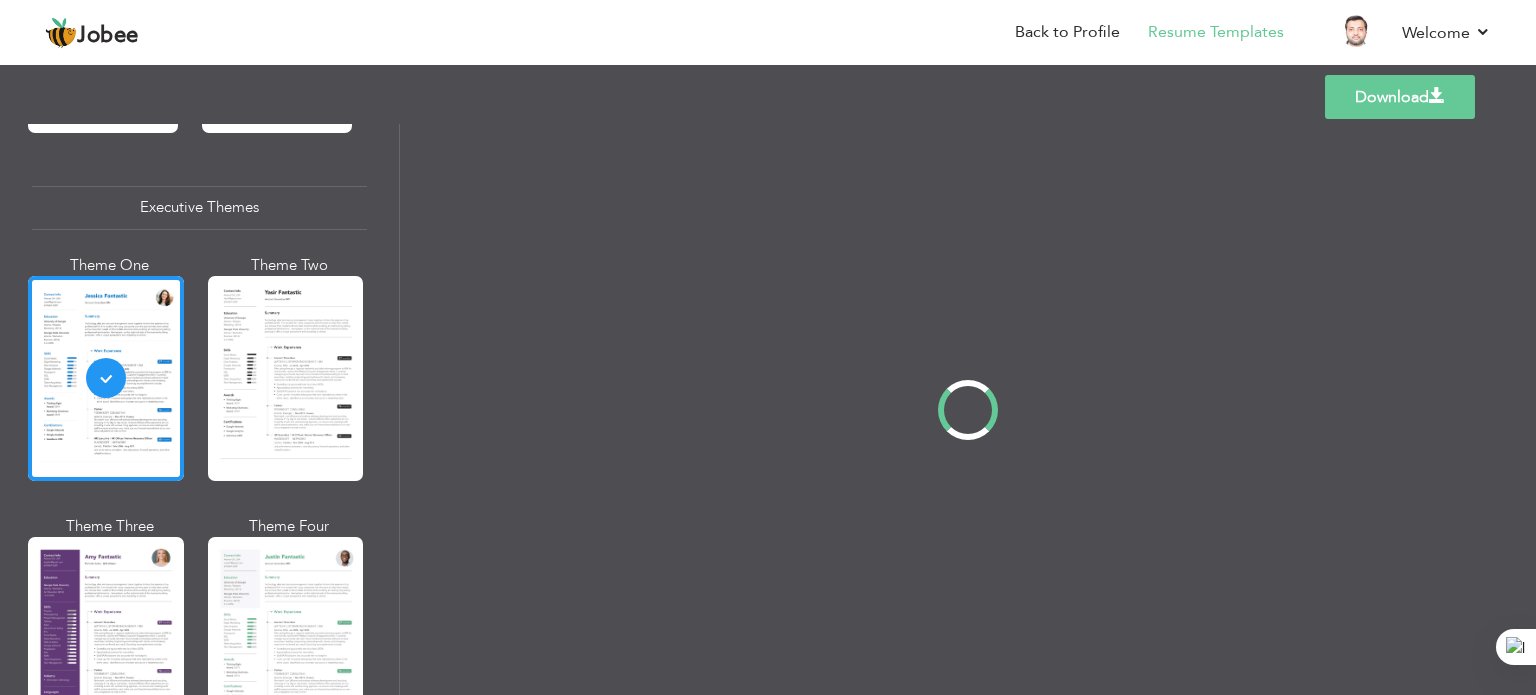 scroll, scrollTop: 1456, scrollLeft: 0, axis: vertical 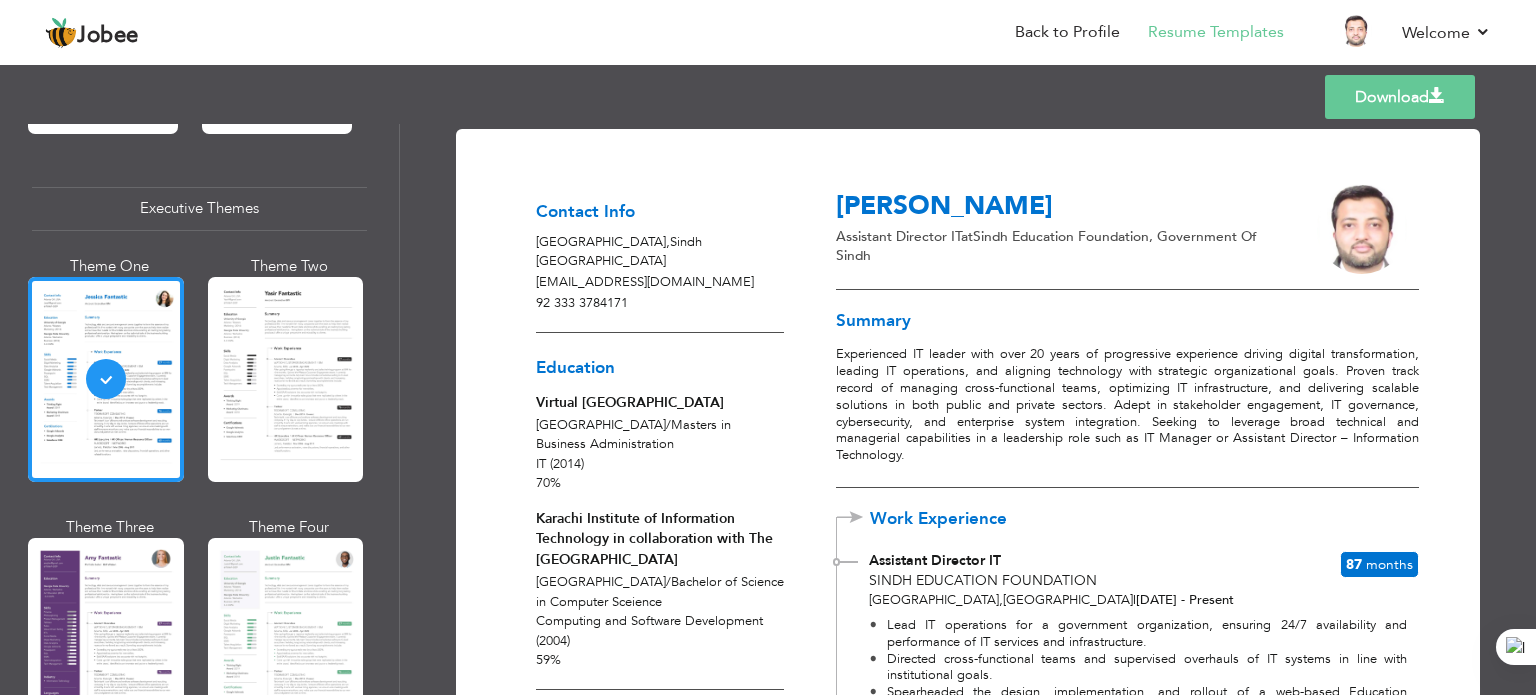 click on "Download" at bounding box center (1400, 97) 